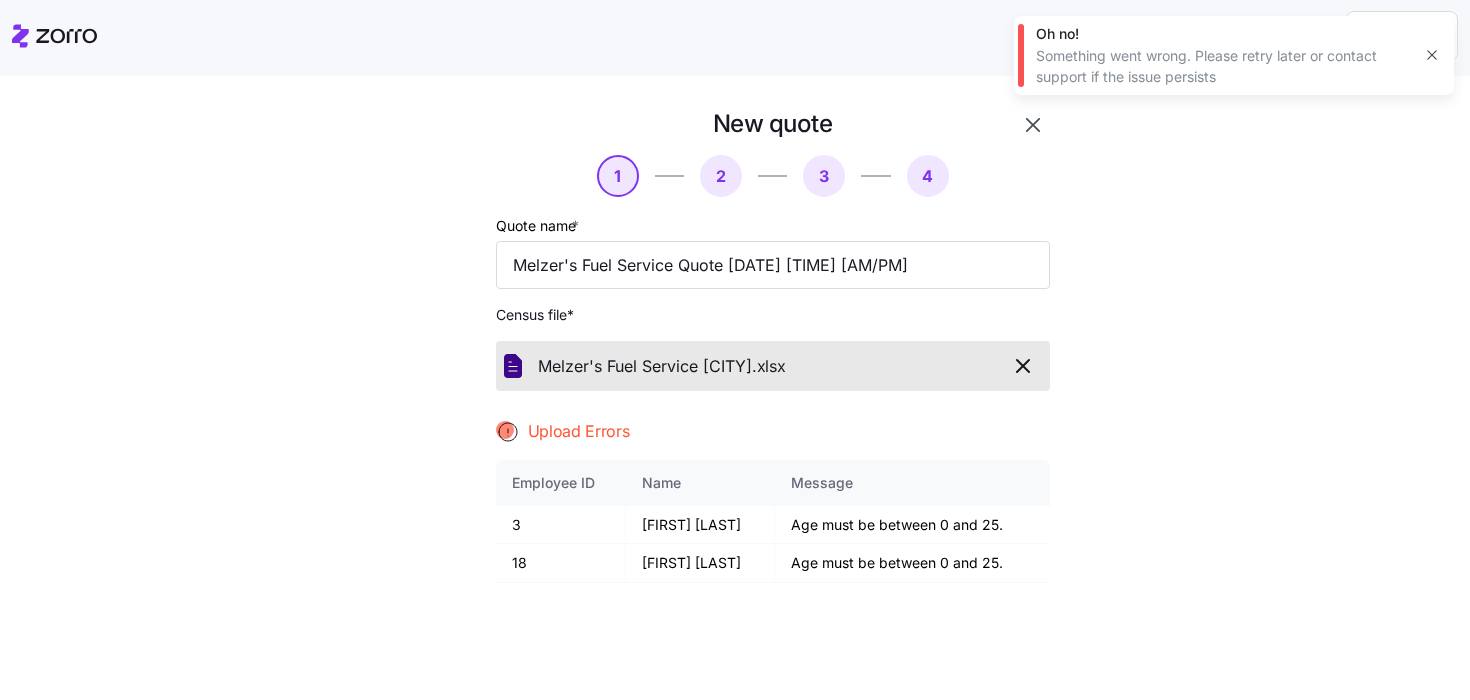 scroll, scrollTop: 0, scrollLeft: 0, axis: both 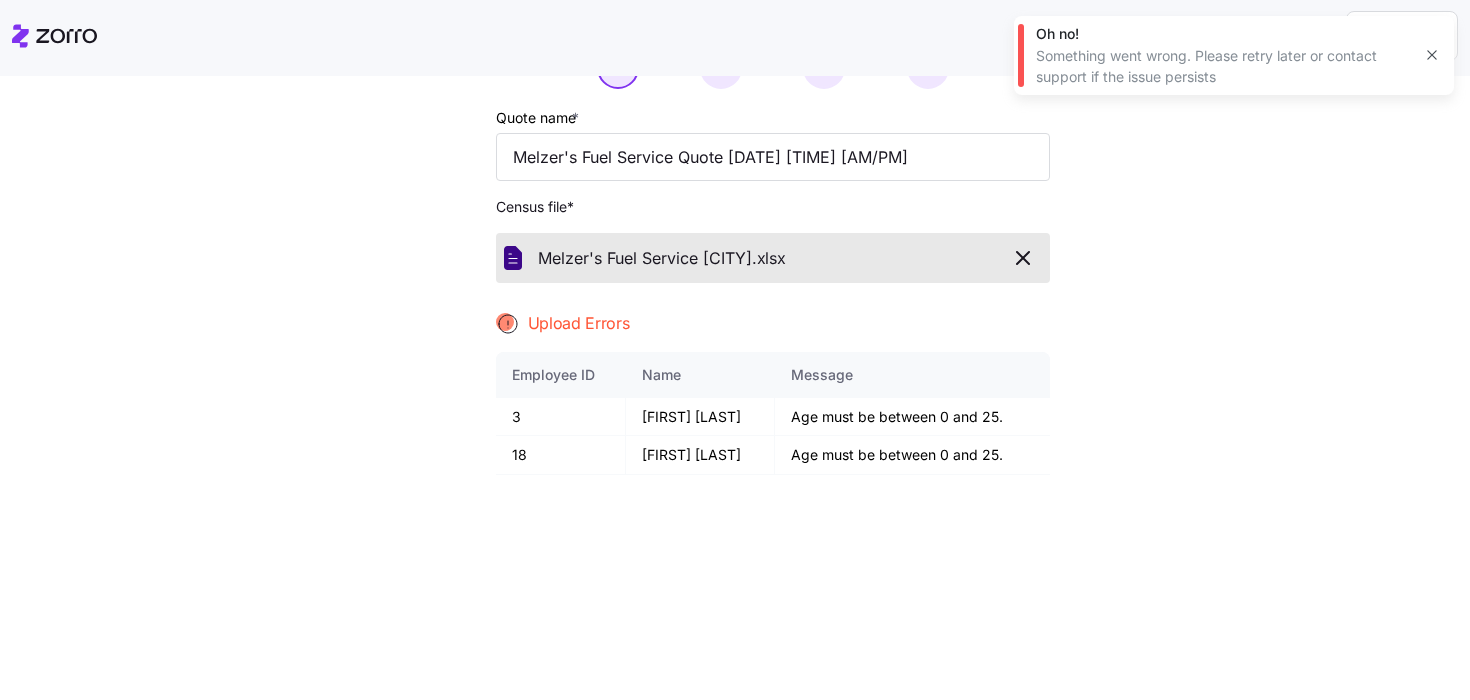 click 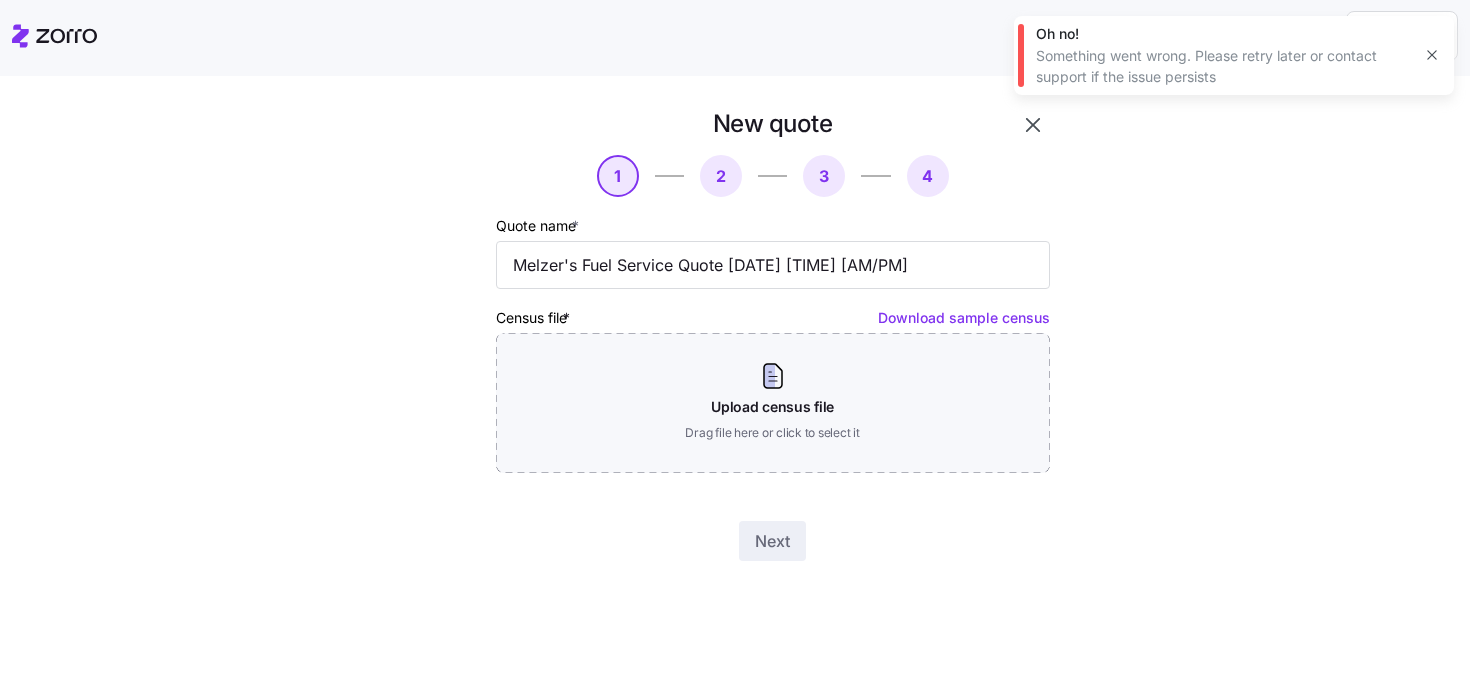 scroll, scrollTop: 0, scrollLeft: 0, axis: both 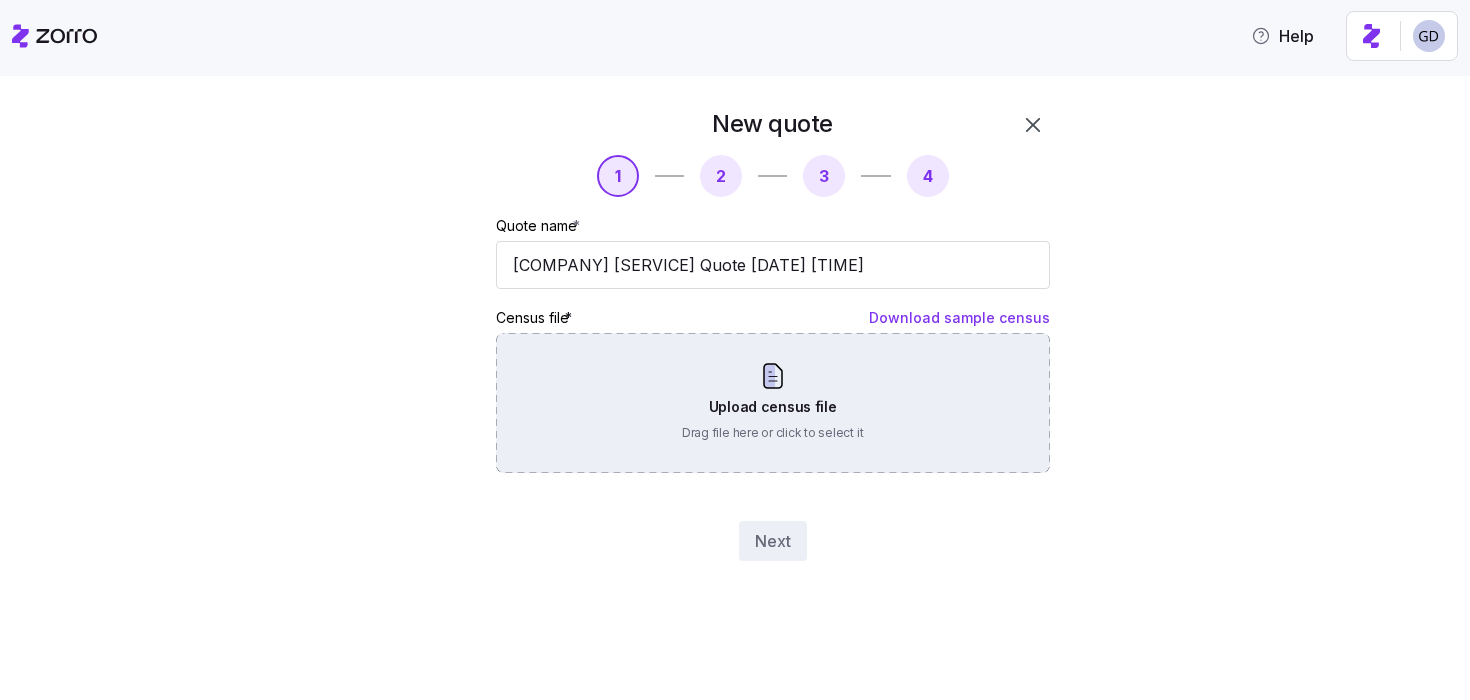 click on "Upload census file Drag file here or click to select it" at bounding box center (773, 403) 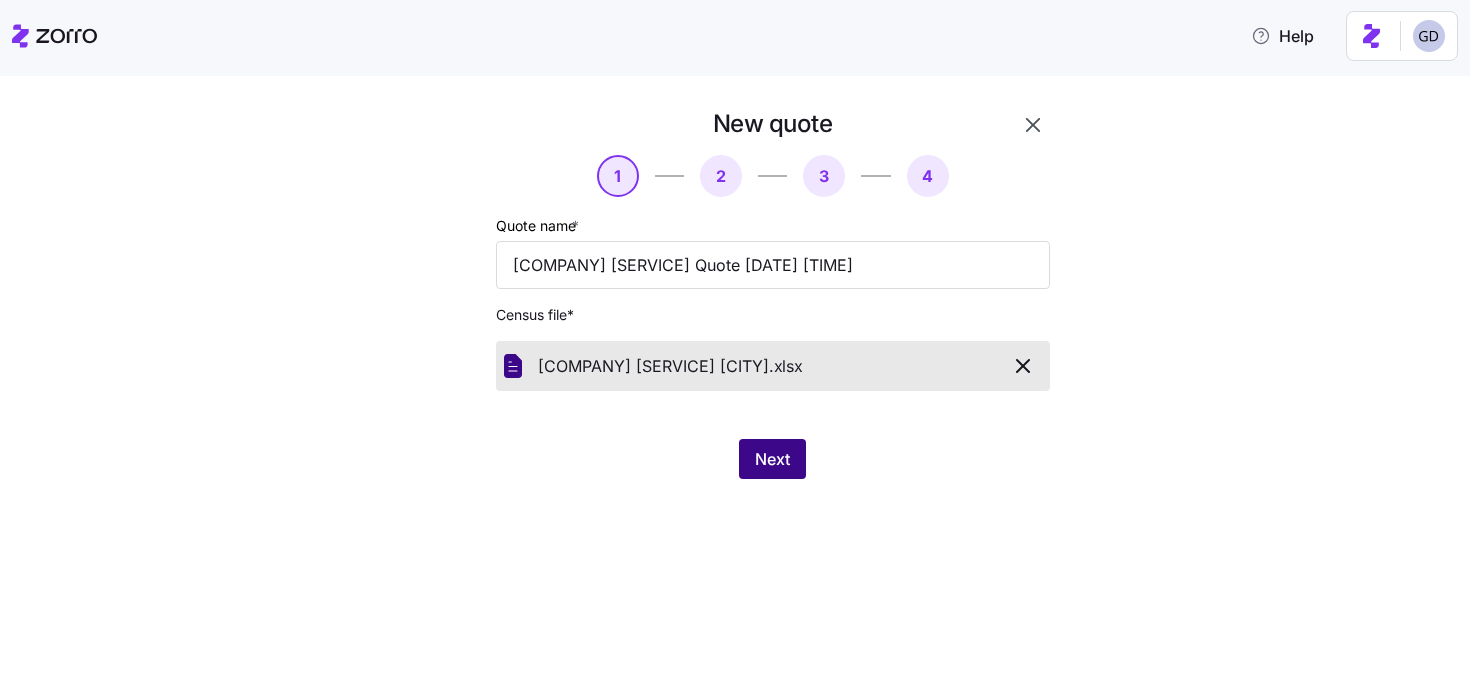 click on "Next" at bounding box center (772, 459) 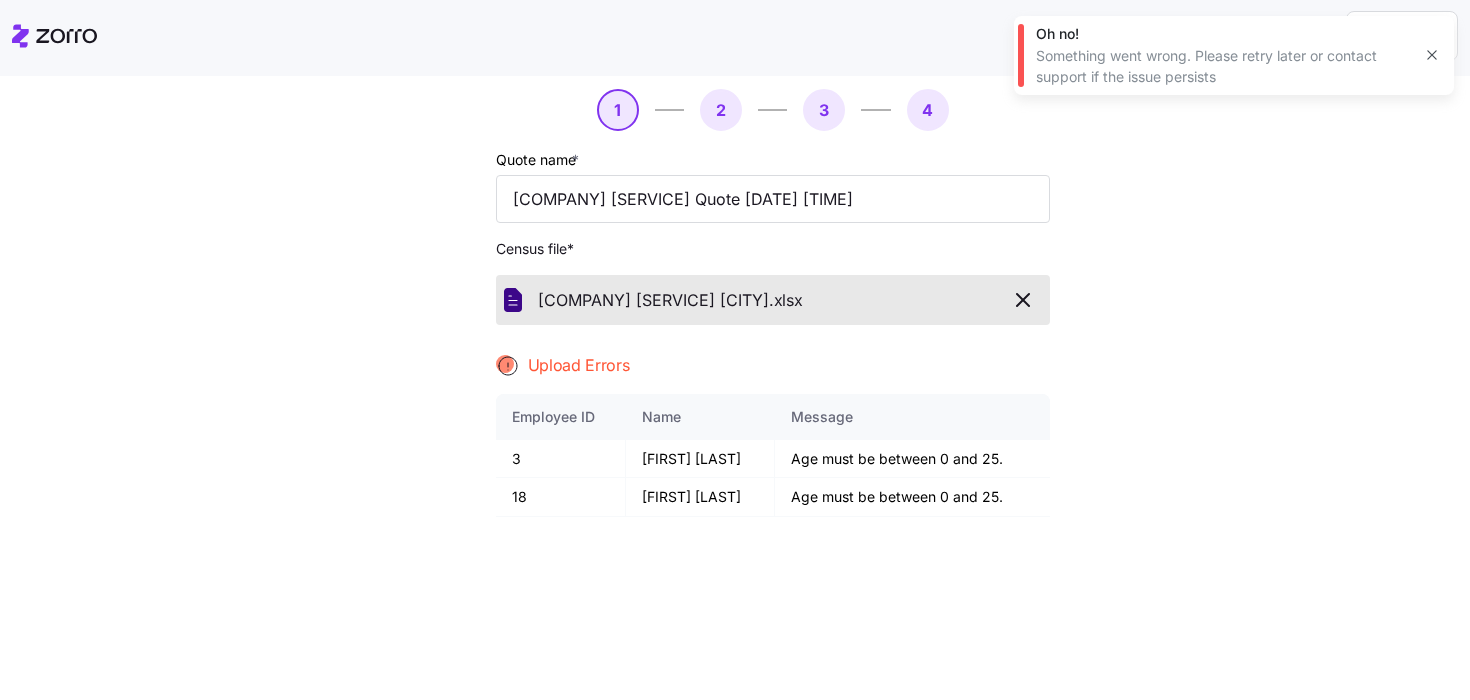 scroll, scrollTop: 60, scrollLeft: 0, axis: vertical 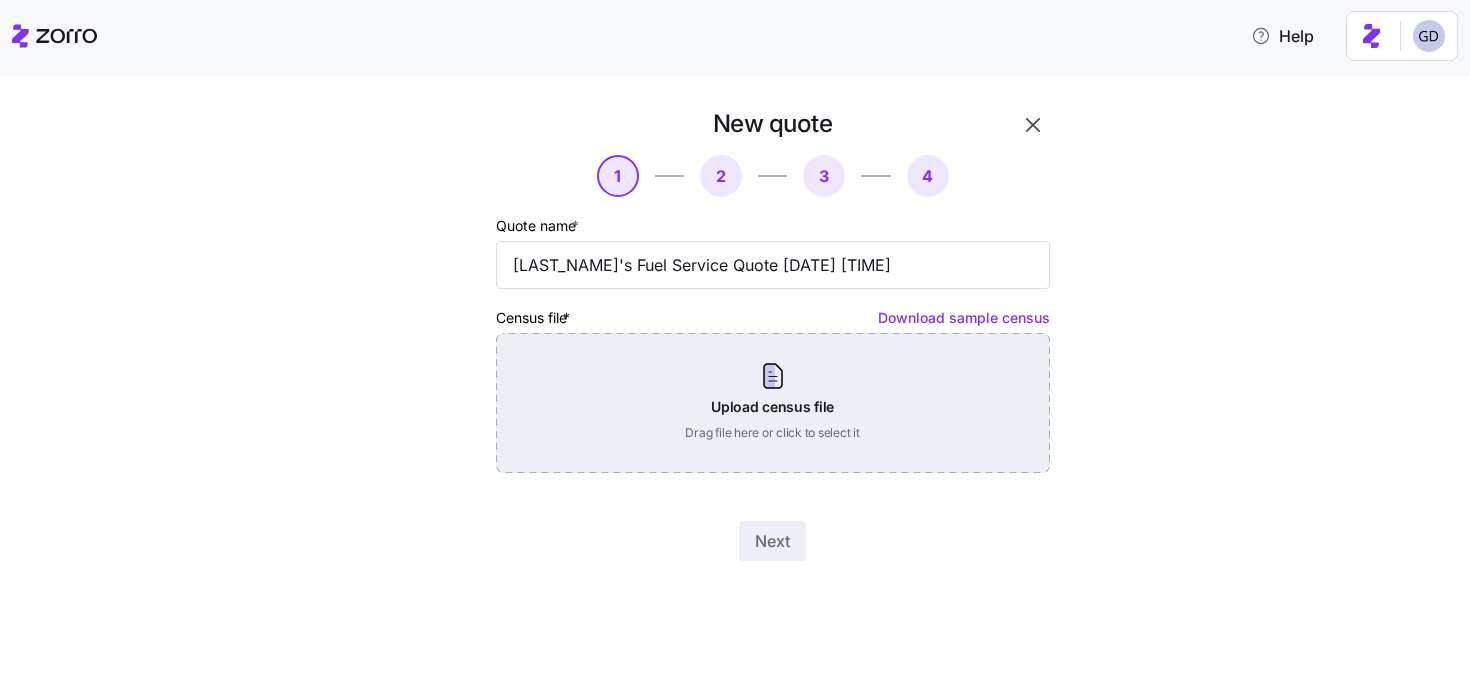 click on "Upload census file Drag file here or click to select it" at bounding box center [773, 403] 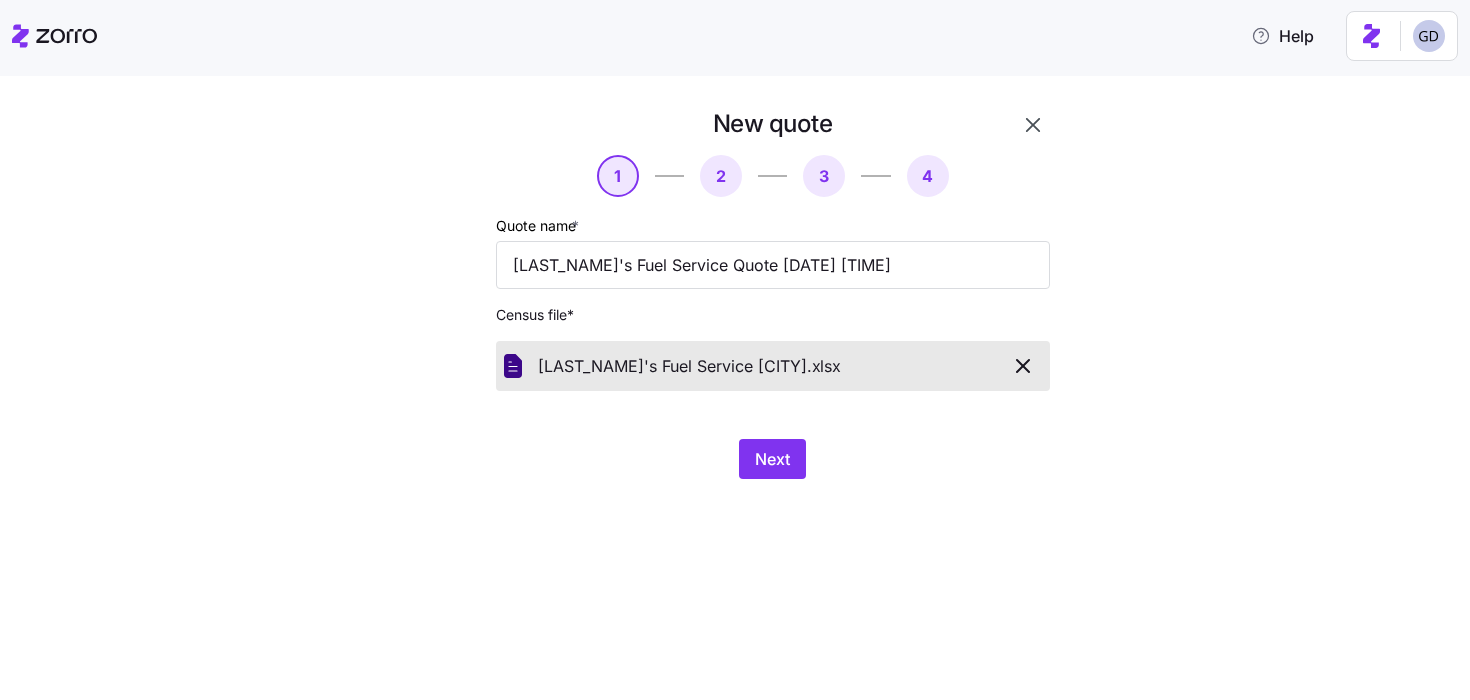 click on "Next" at bounding box center (773, 459) 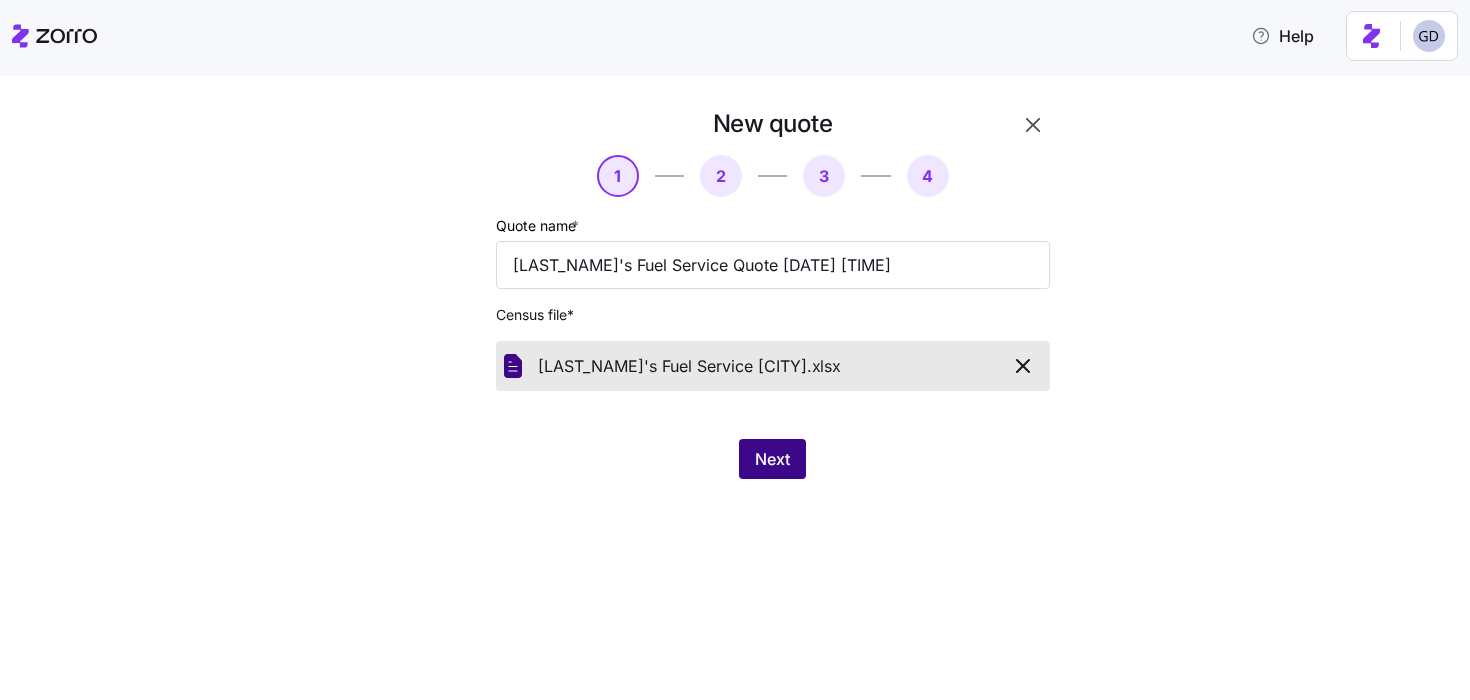 click on "Next" at bounding box center (772, 459) 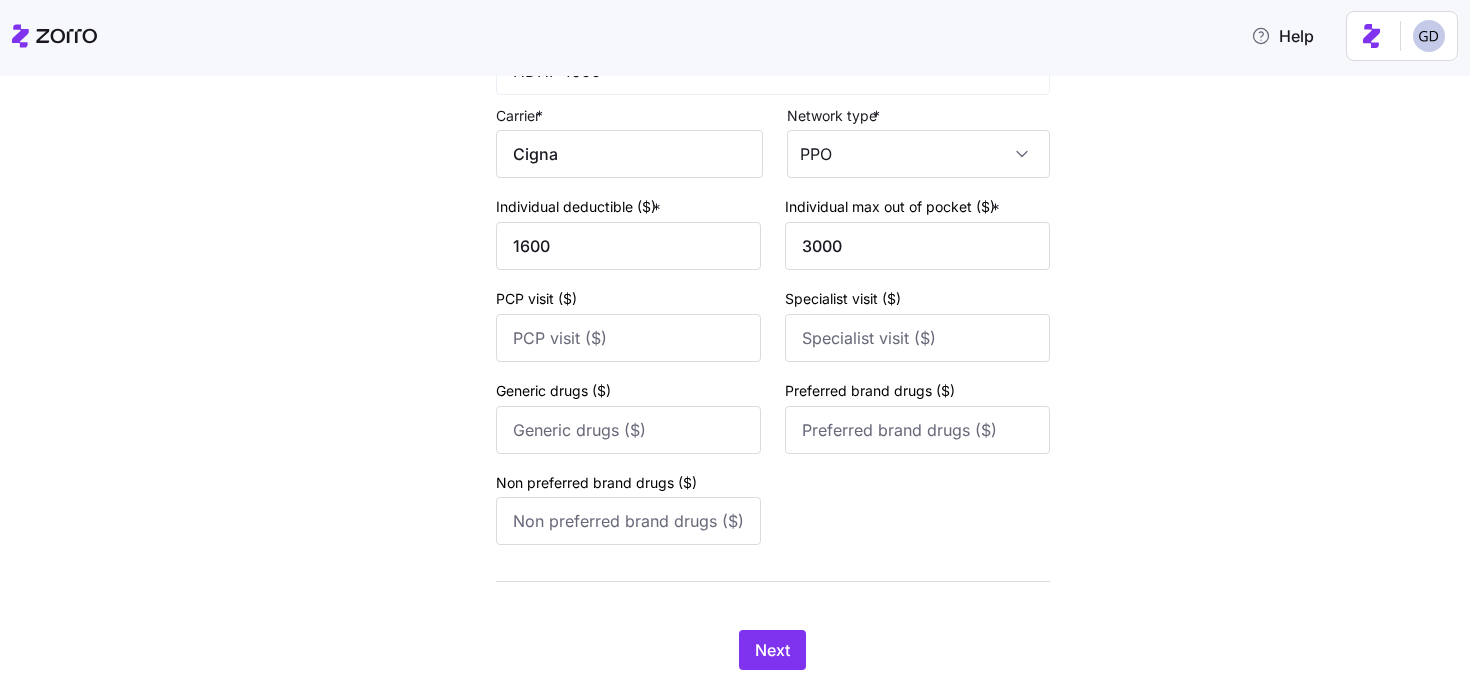 scroll, scrollTop: 862, scrollLeft: 0, axis: vertical 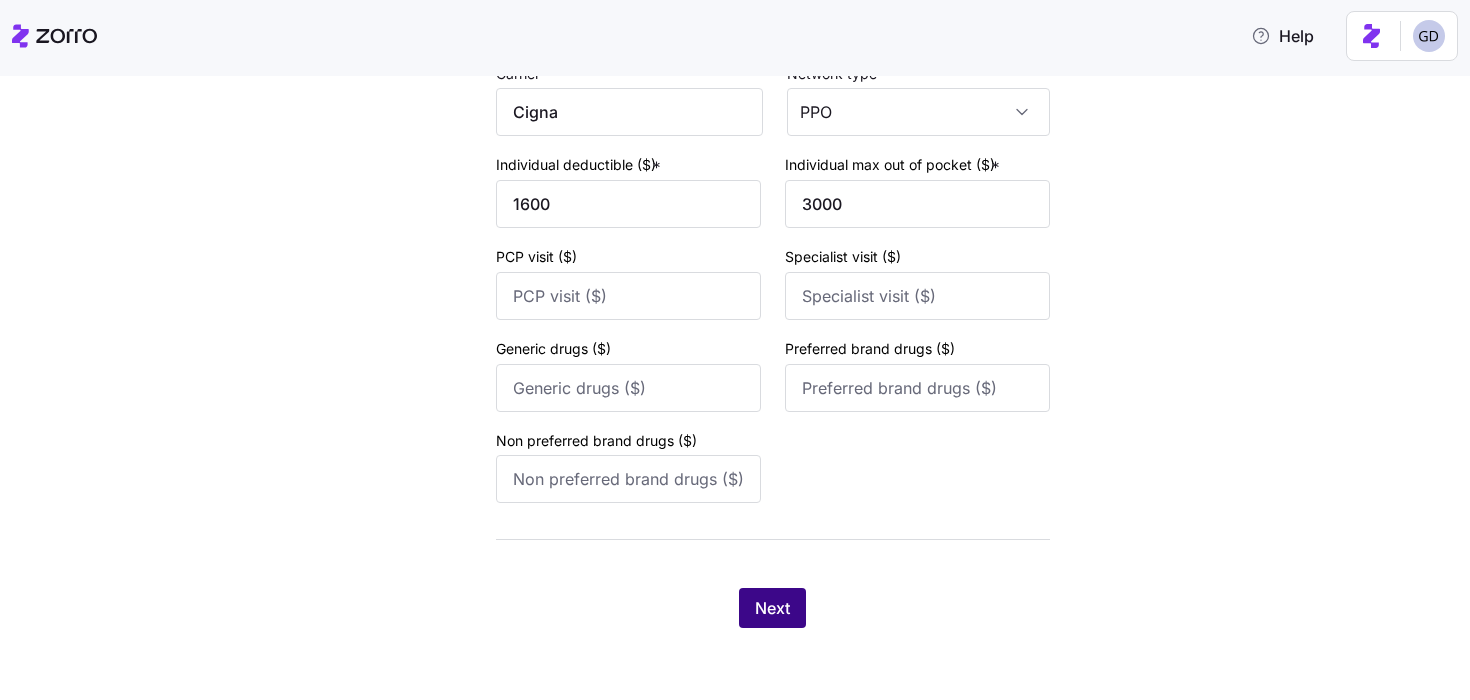click on "Next" at bounding box center (772, 608) 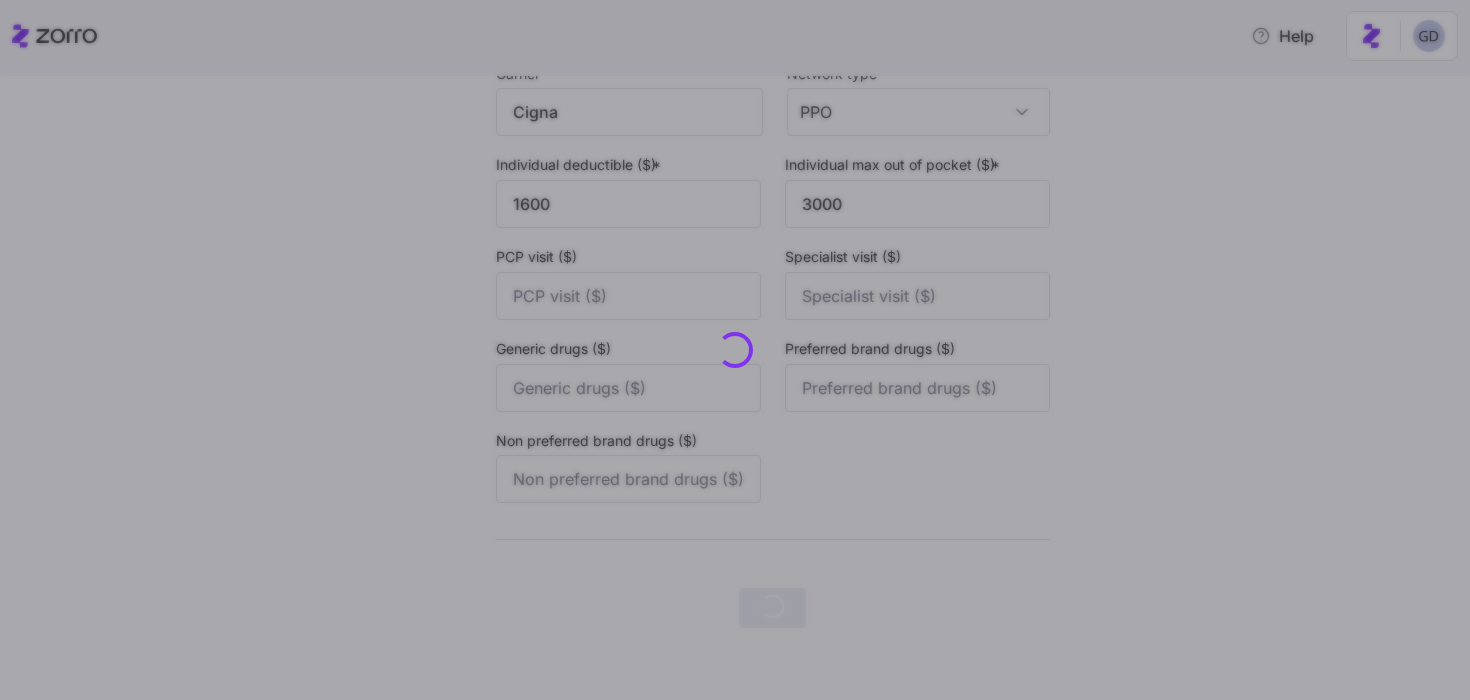 scroll, scrollTop: 0, scrollLeft: 0, axis: both 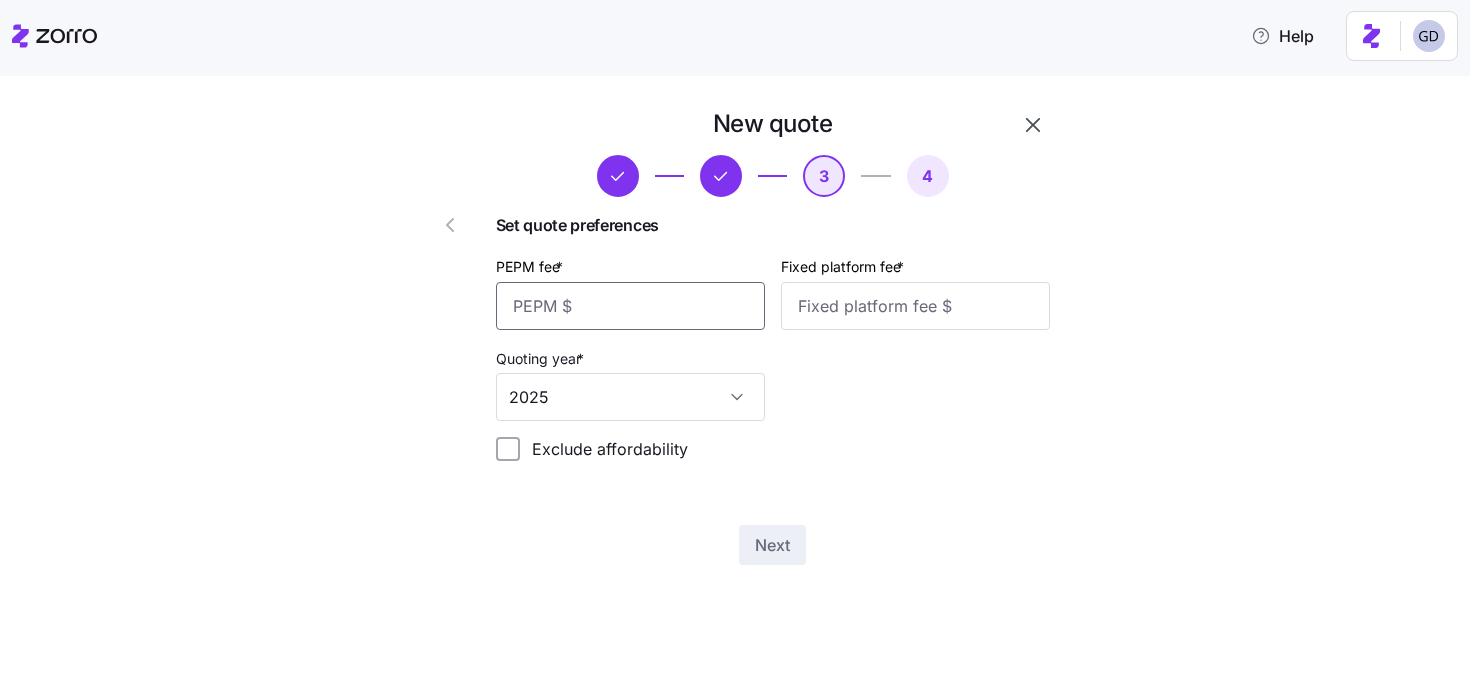 click on "PEPM fee  *" at bounding box center [630, 306] 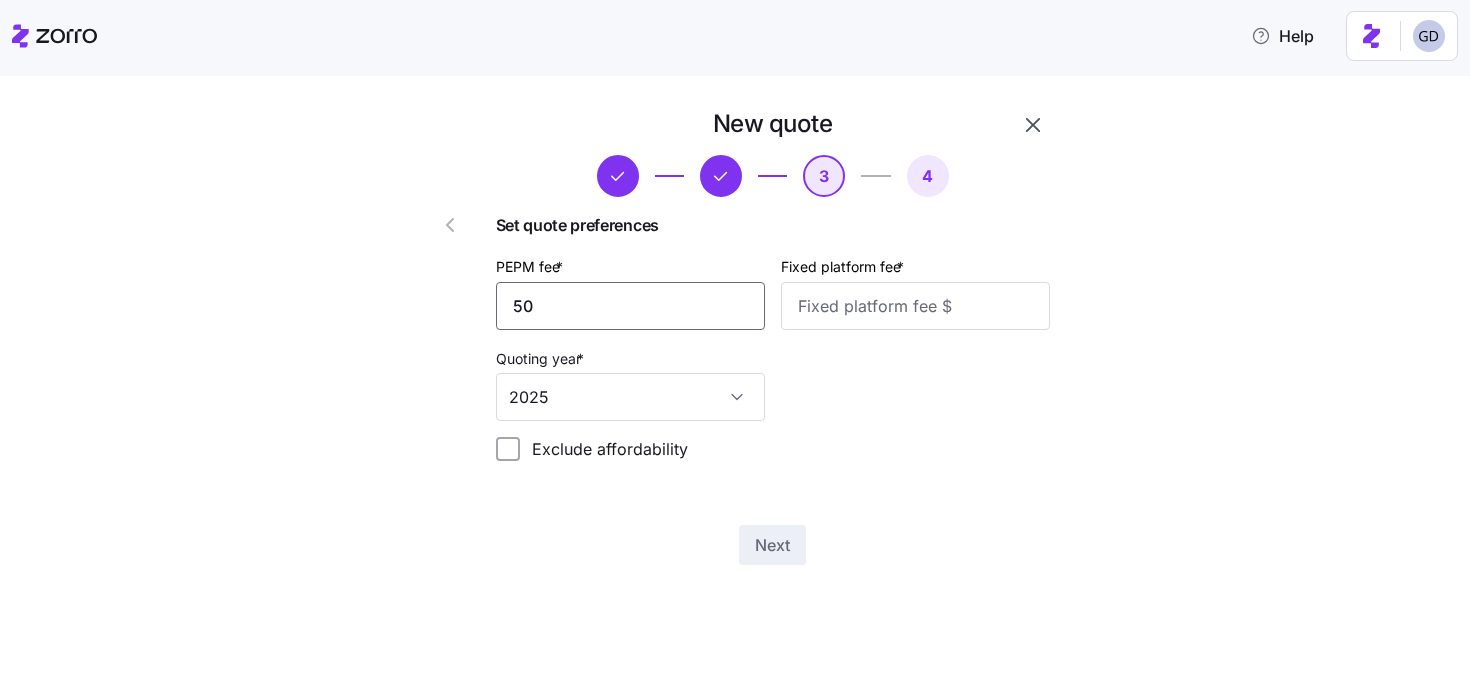type on "50" 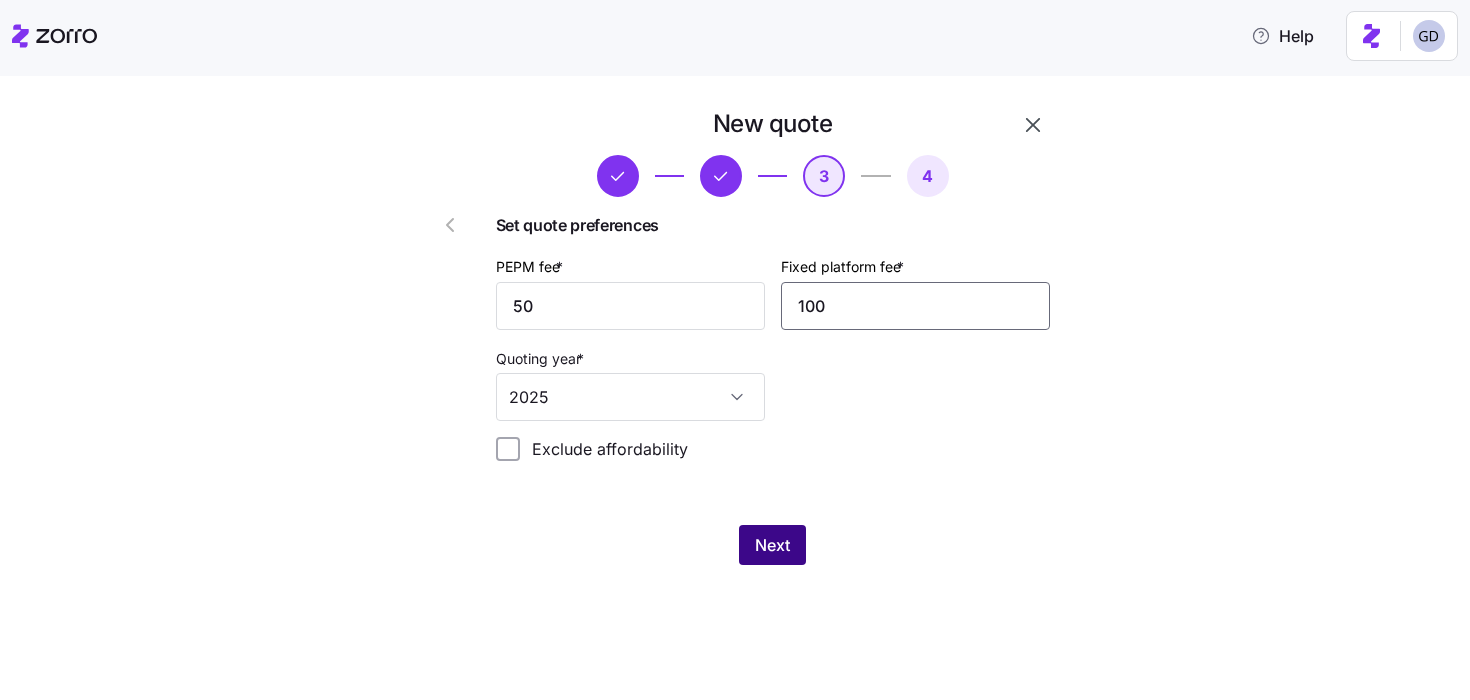 type on "100" 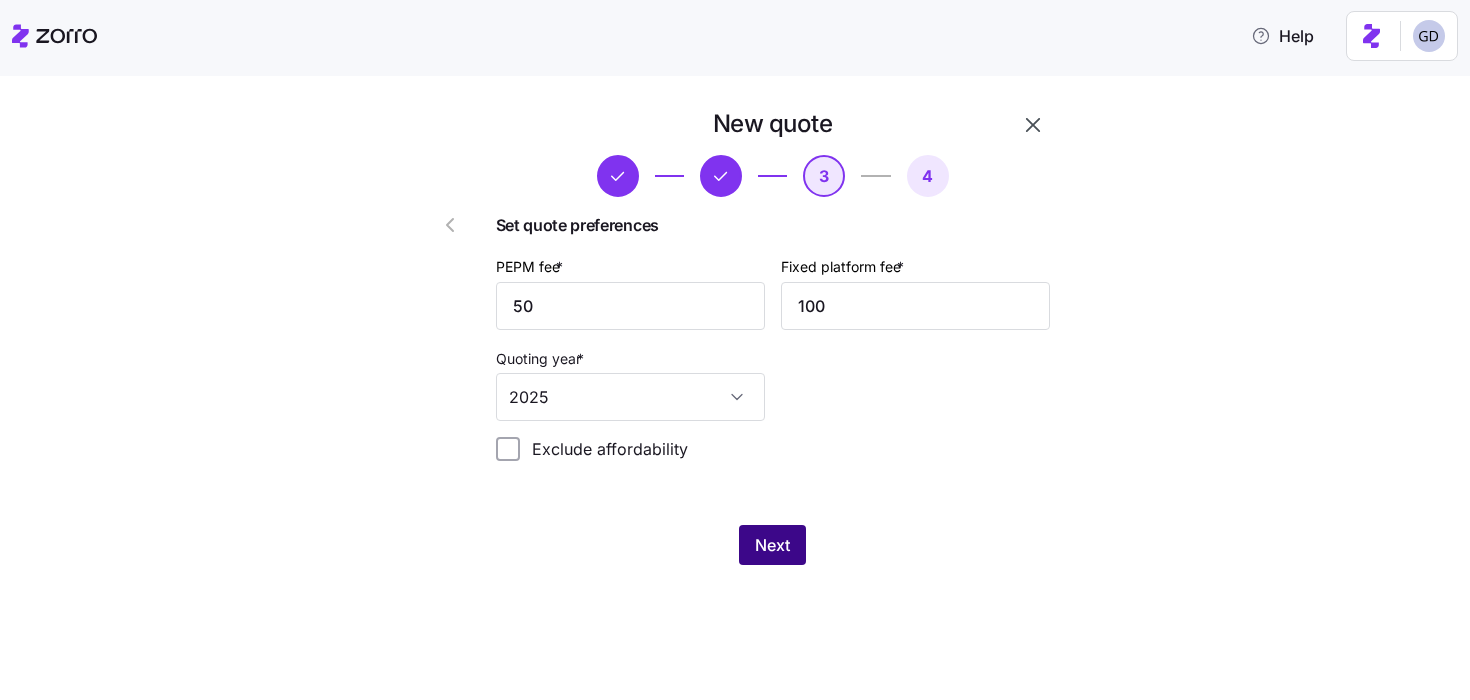 click on "Next" at bounding box center [772, 545] 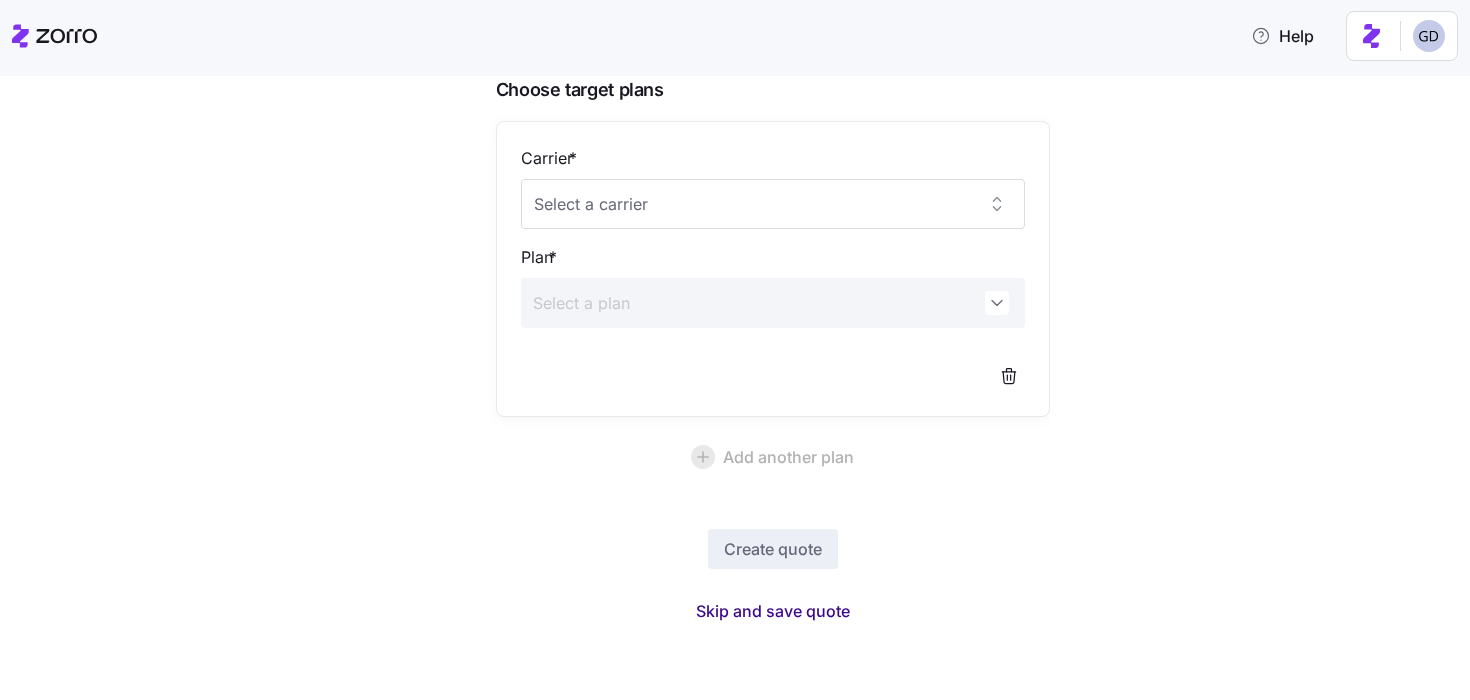 click on "Skip and save quote" at bounding box center [773, 611] 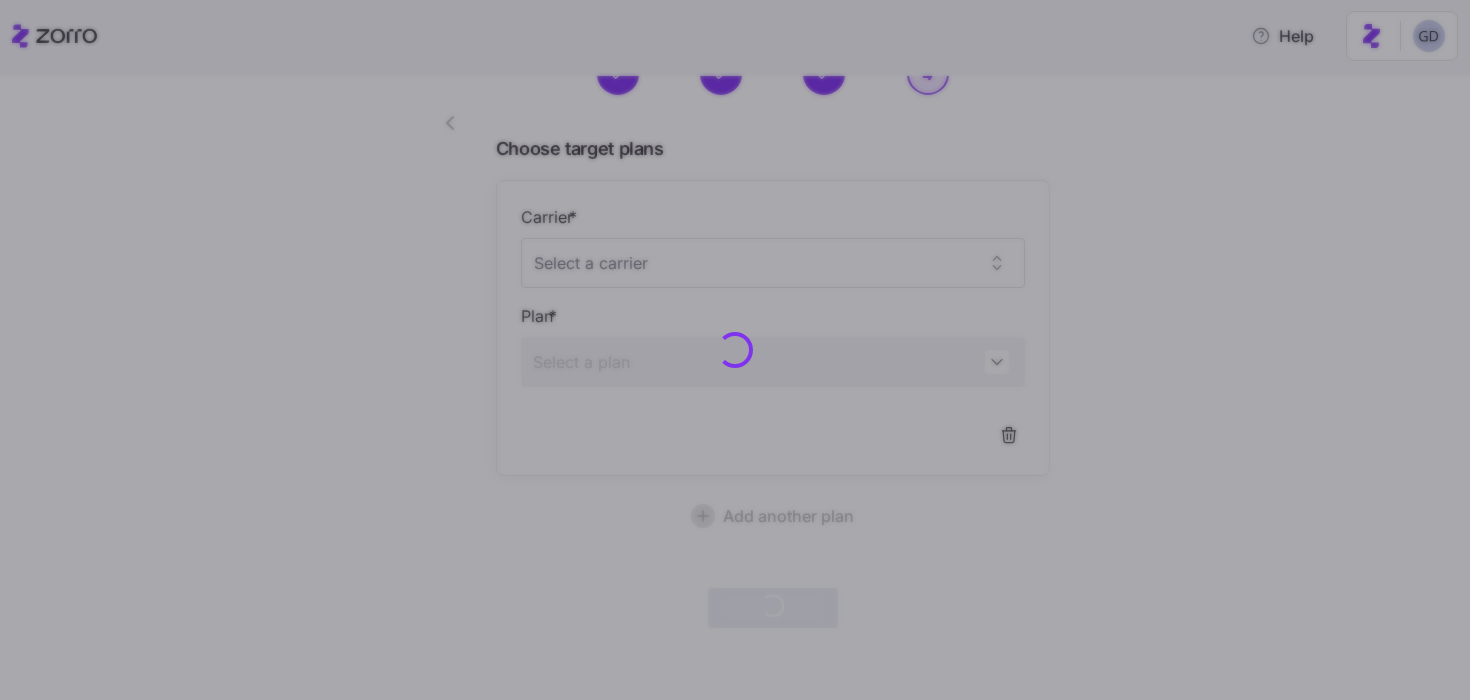 scroll, scrollTop: 101, scrollLeft: 0, axis: vertical 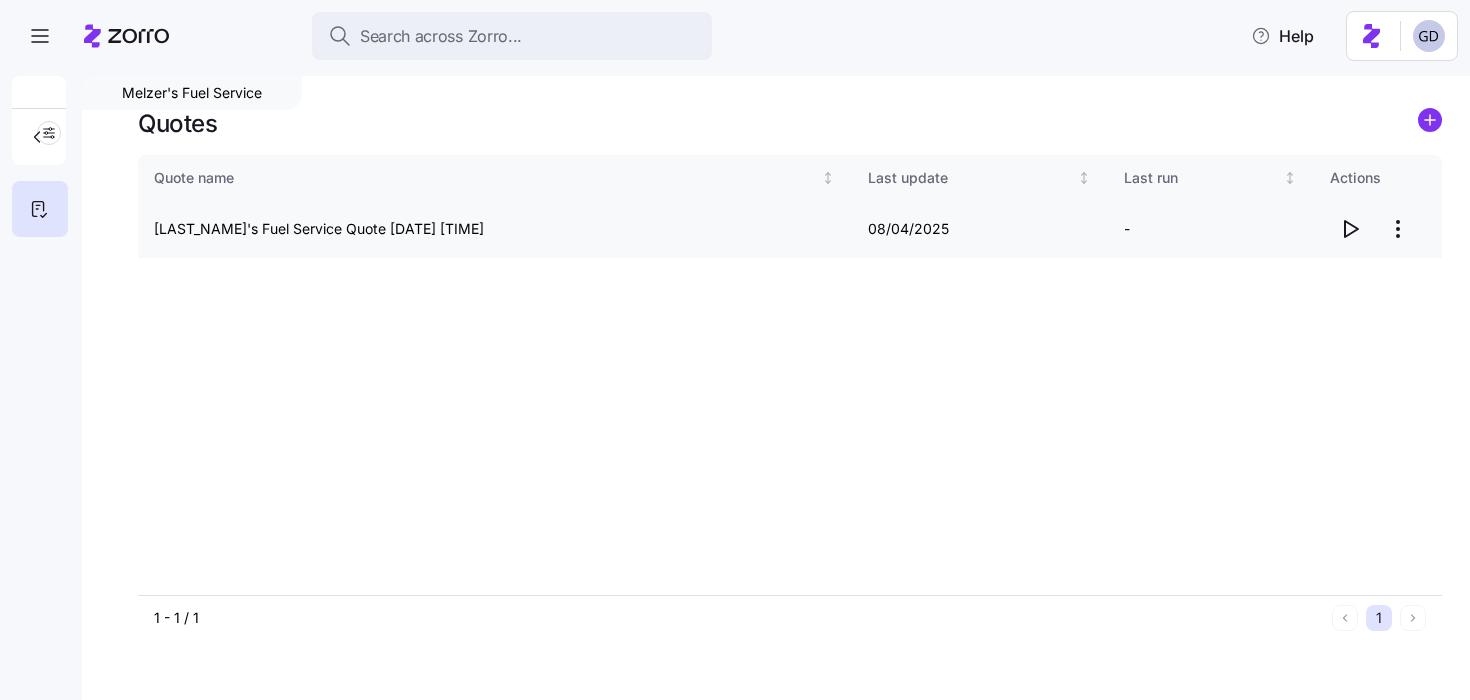 click 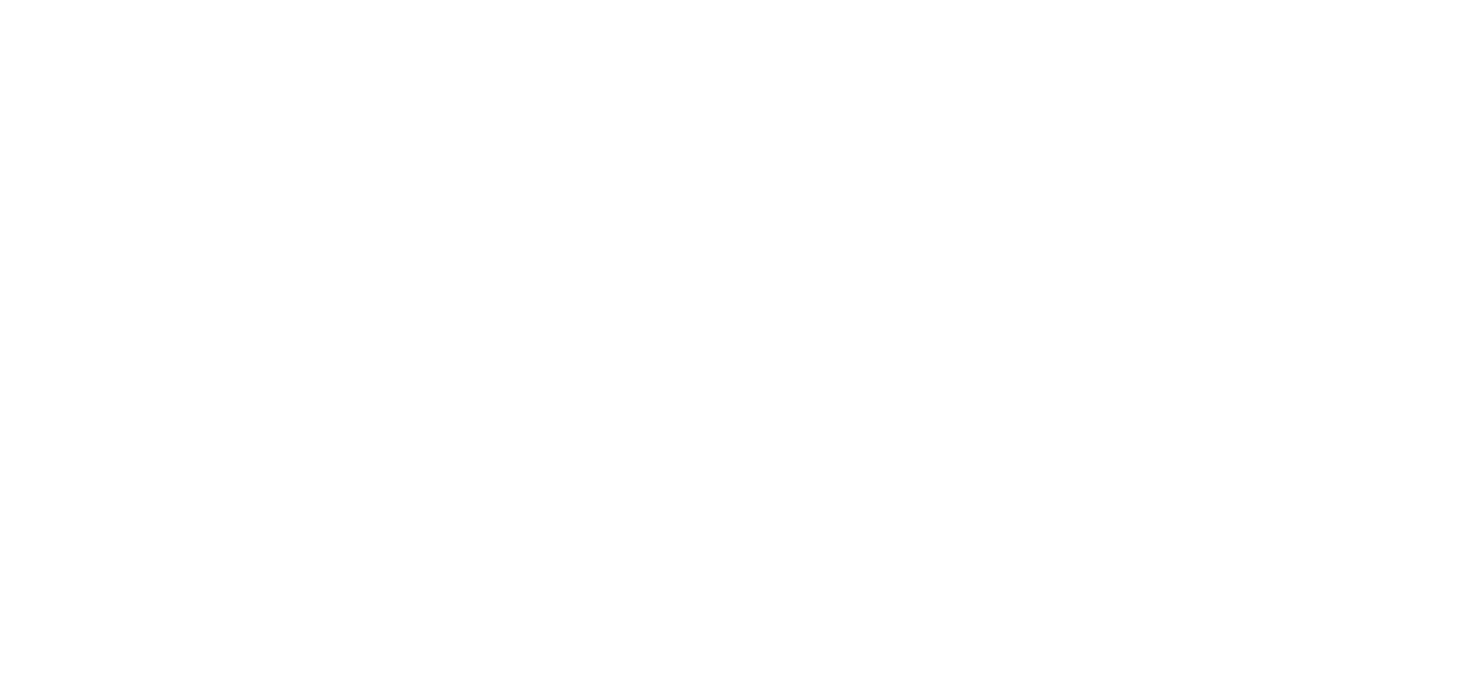 scroll, scrollTop: 0, scrollLeft: 0, axis: both 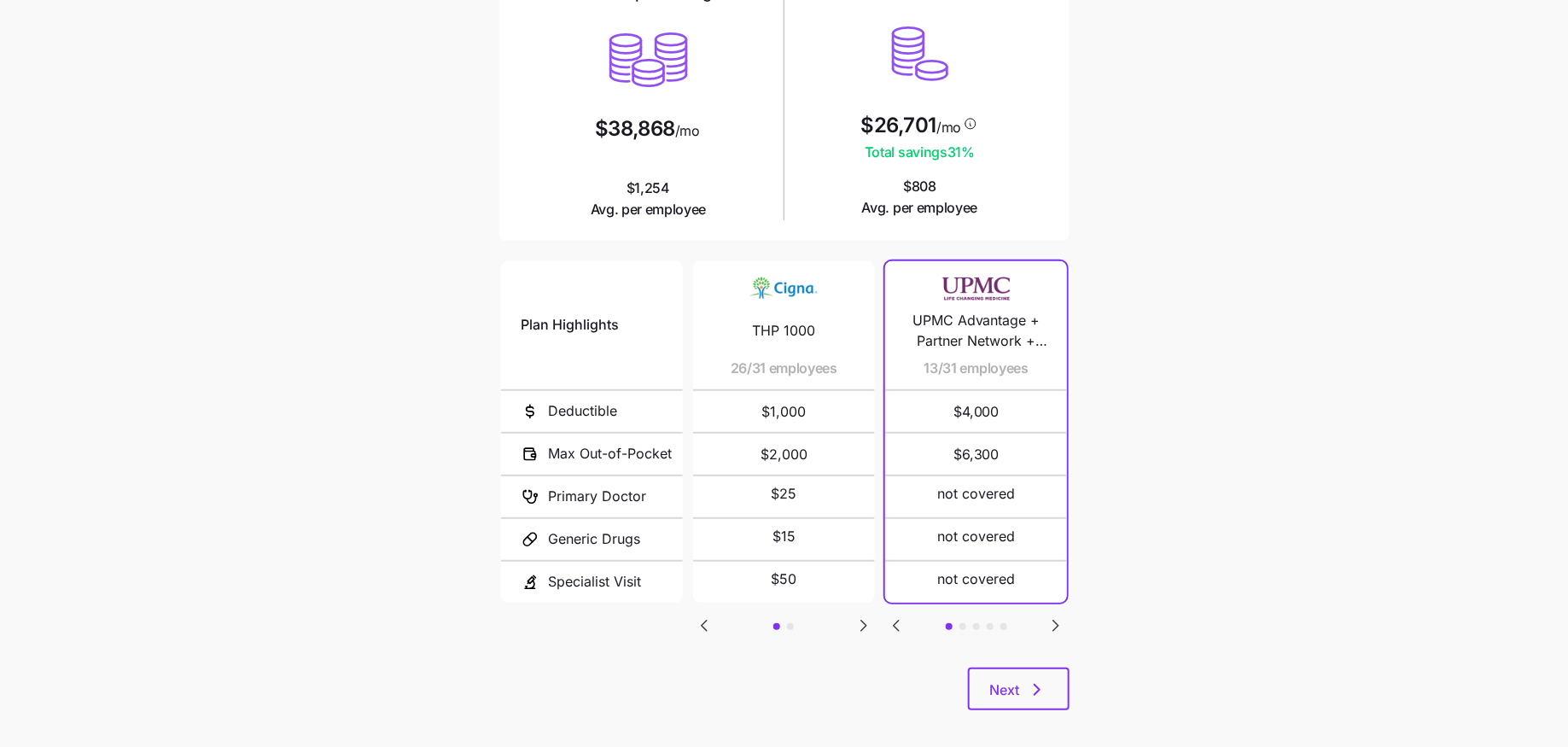 click 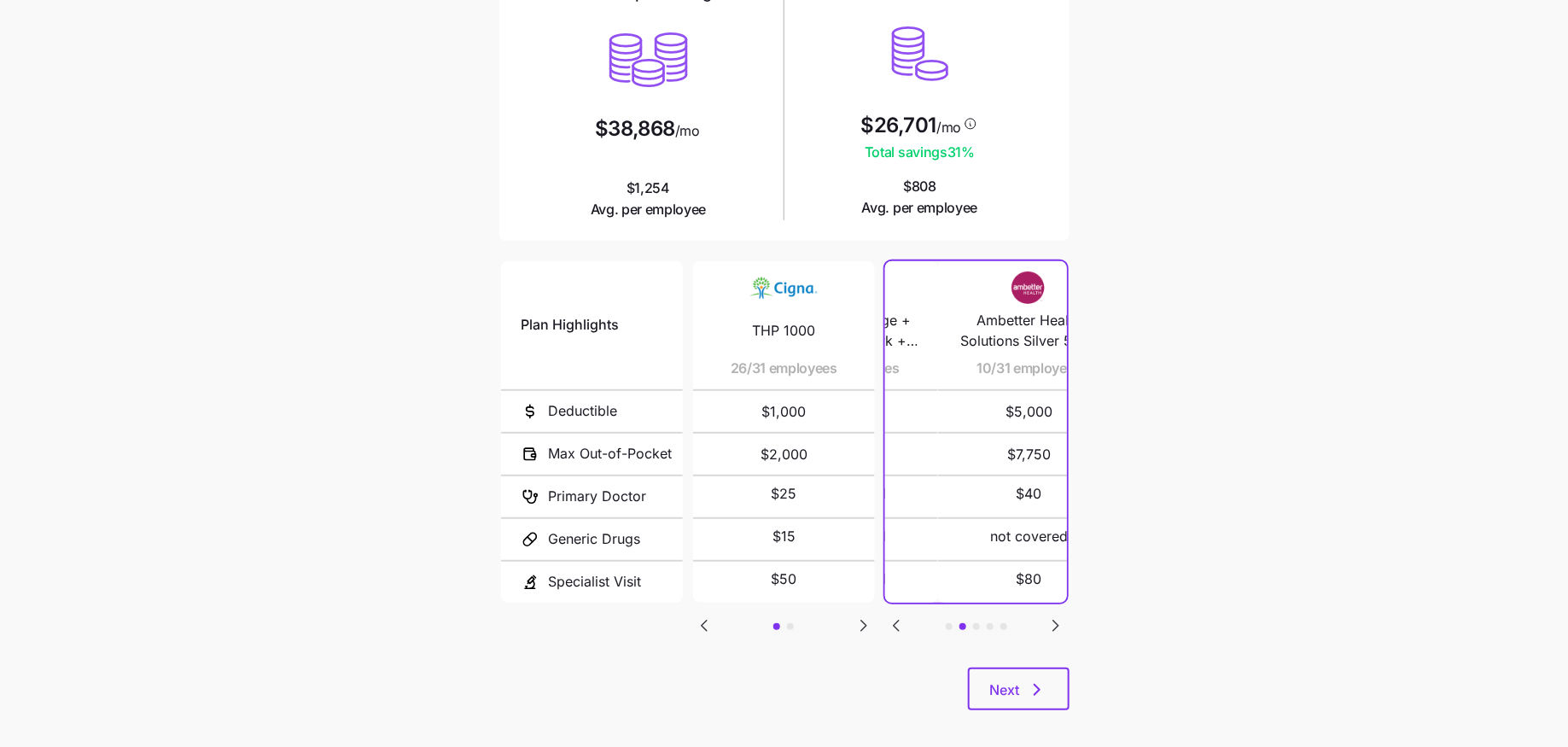 scroll, scrollTop: 0, scrollLeft: 0, axis: both 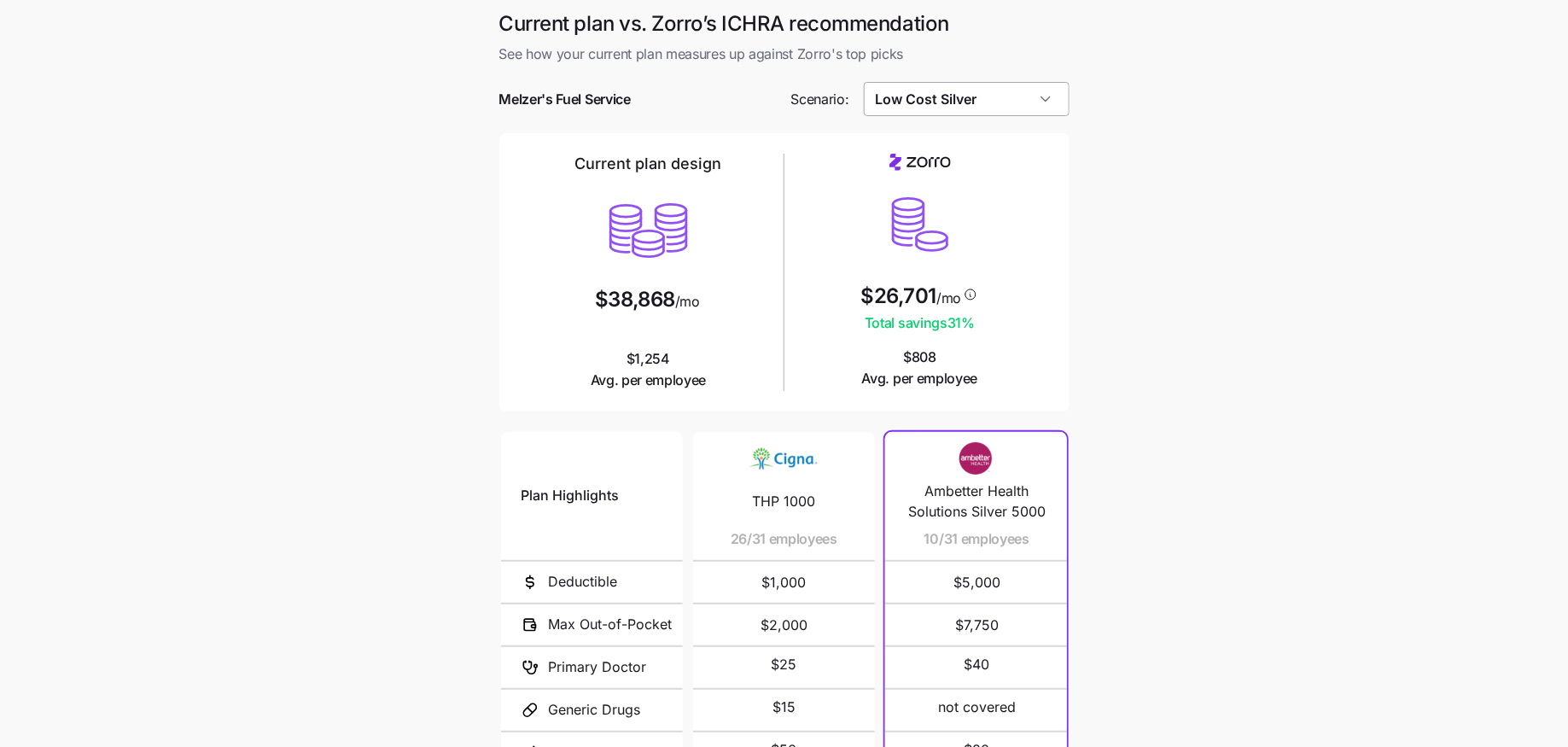 click on "Low Cost Silver" at bounding box center [966, 99] 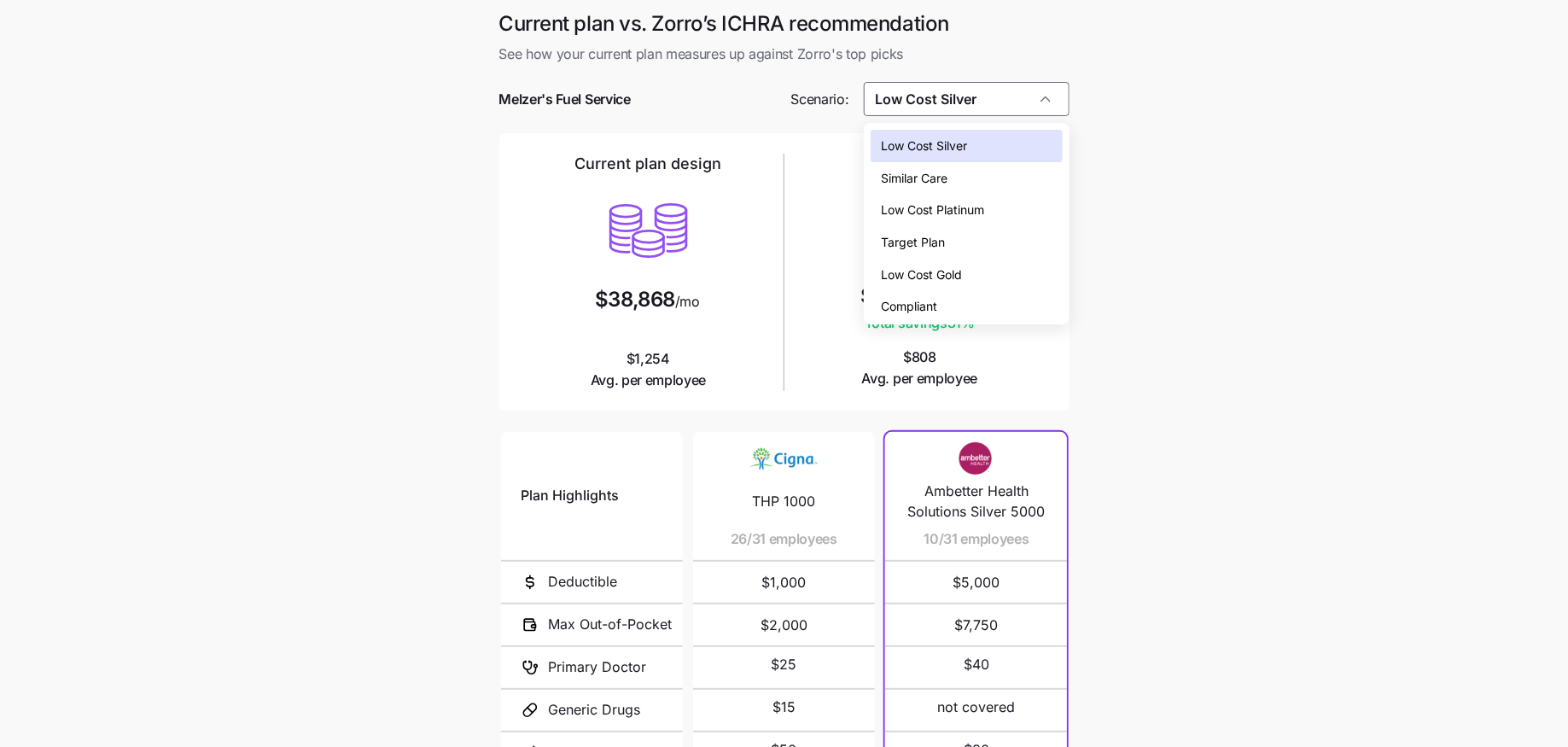 click on "Low Cost Gold" at bounding box center [921, 275] 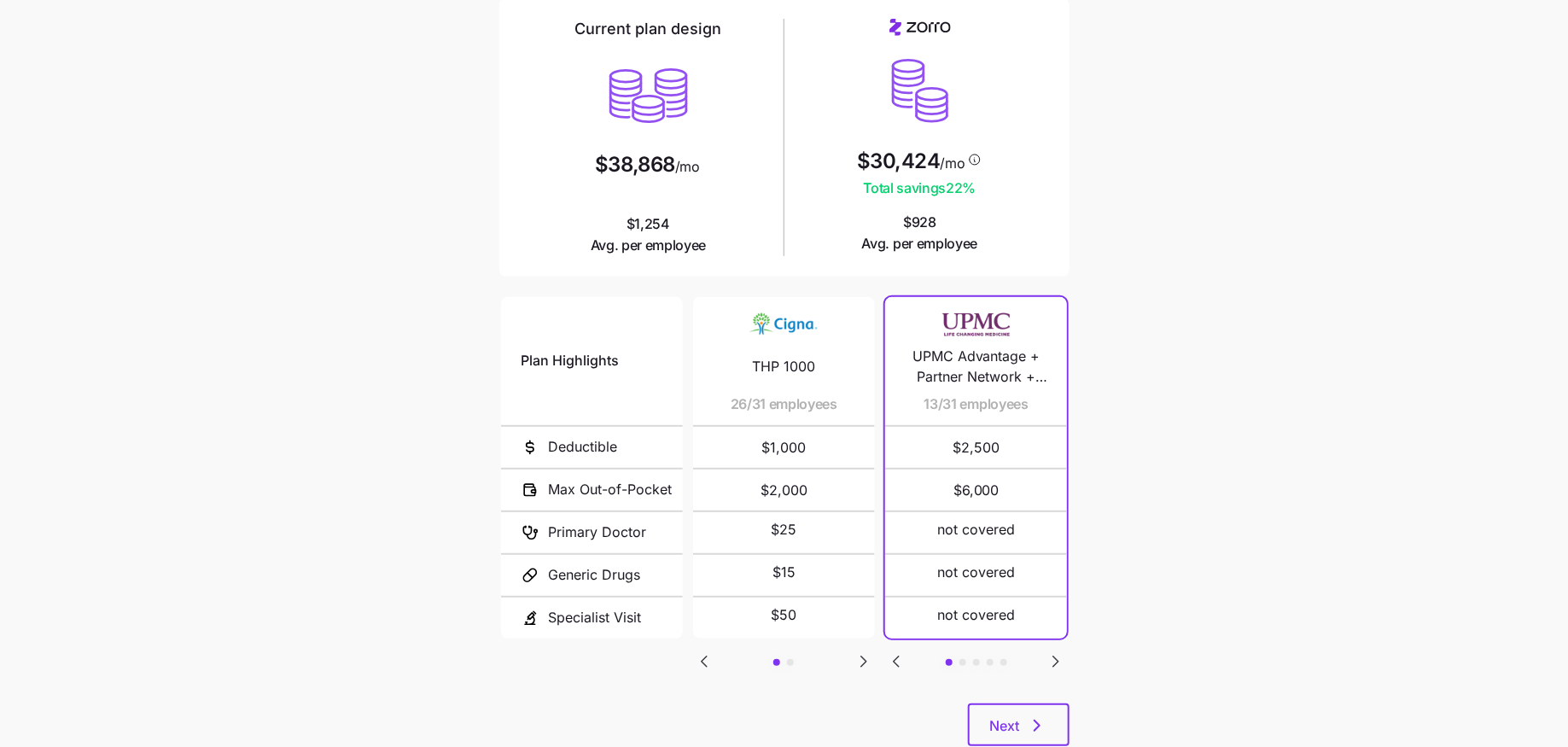 scroll, scrollTop: 142, scrollLeft: 0, axis: vertical 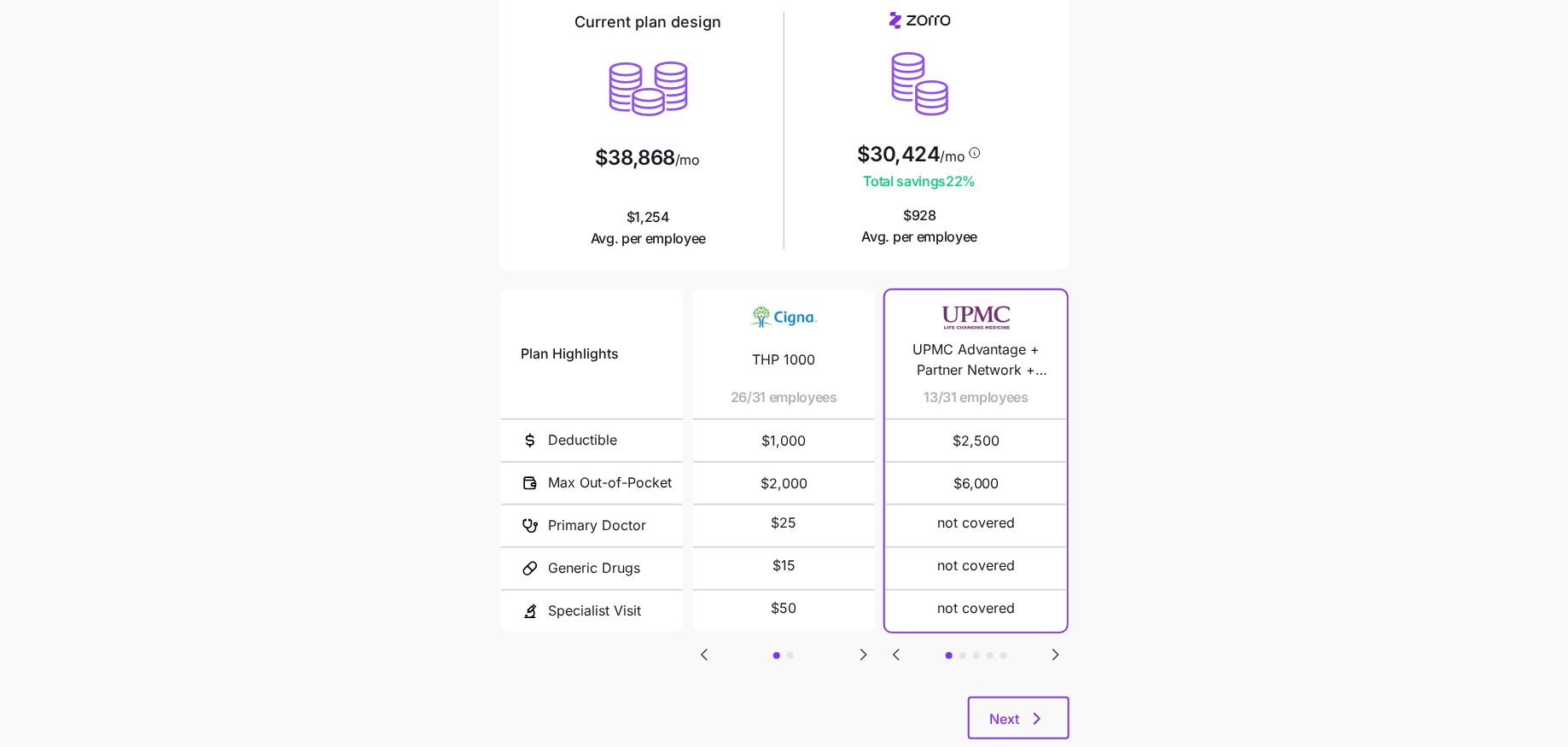 click on "Plan Highlights Deductible Max Out-of-Pocket Primary Doctor Generic Drugs Specialist Visit THP 1000 26/31 employees $1,000 $2,000 $25 $15 $50 HDHP 1600 5/31 employees $1,600 $3,000 UPMC Advantage + Partner Network + Gold $2,500 + EPO + HSA Eligible 13/31 employees $2,500 $6,000 not covered not covered not covered Ambetter Health Solutions Gold 3000 10/31 employees $3,000 $5,000 $25 $3 $50 my Direct Blue EPO Gold 1700 HSA 4/31 employees $1,700 $5,700 not covered not covered not covered Fidelis Care Gold, Gold, ST, INN, Pediatric Dental, Free Telehealth DP 3/31 employees $600 $7,900 not covered $10 not covered Gold 1 1/31 employees $1,640 $8,100 $20 $15 $50" at bounding box center [784, 492] 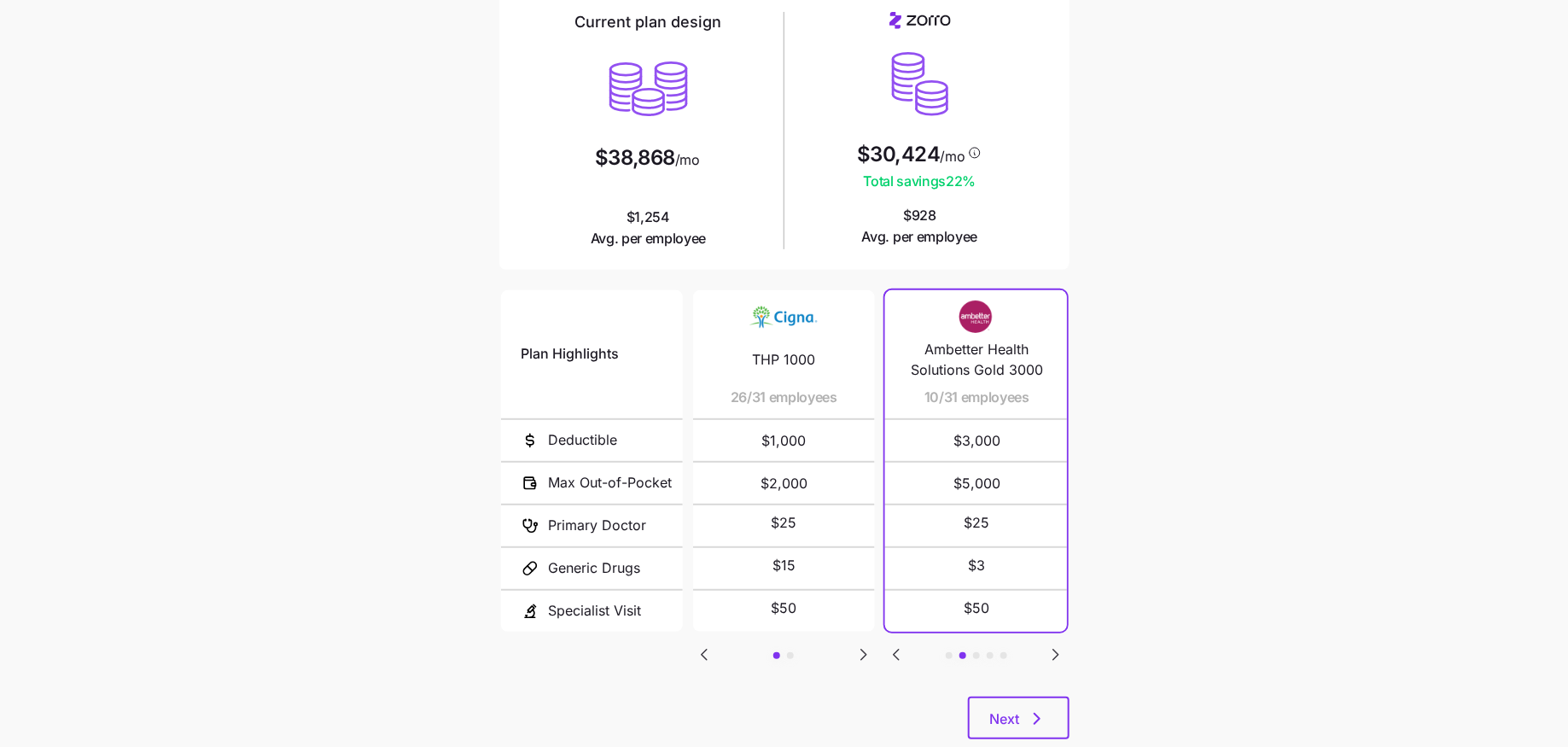 click 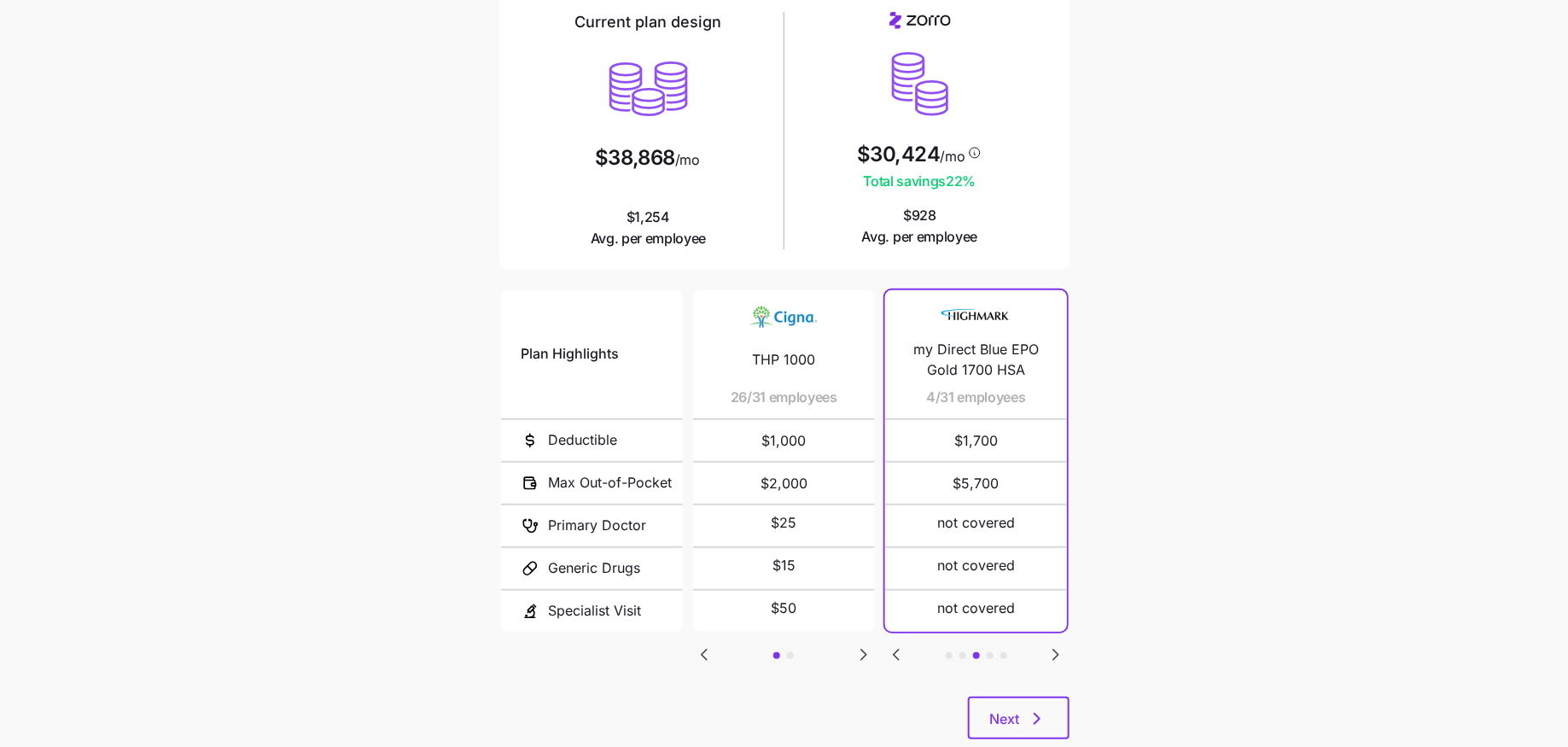 click 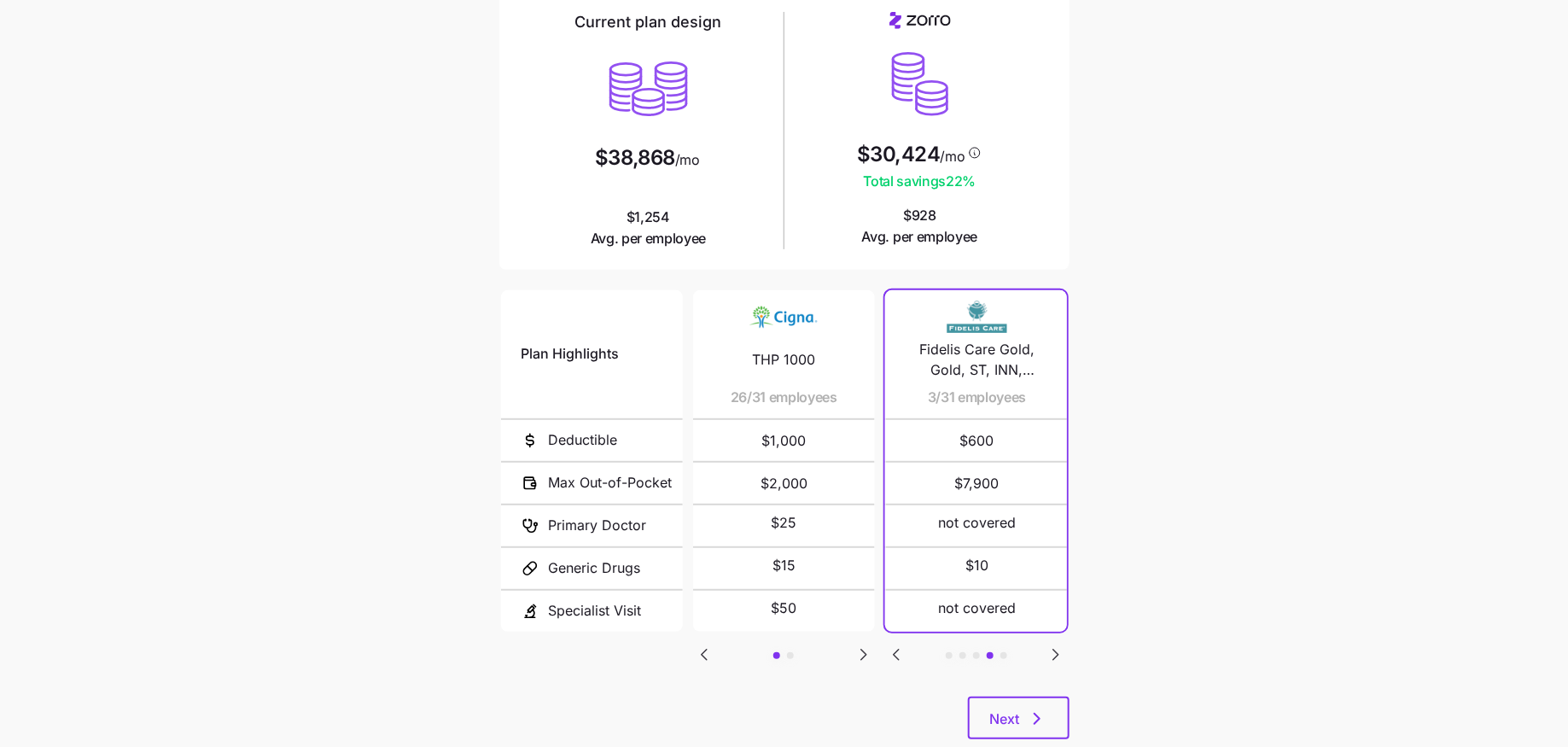 click 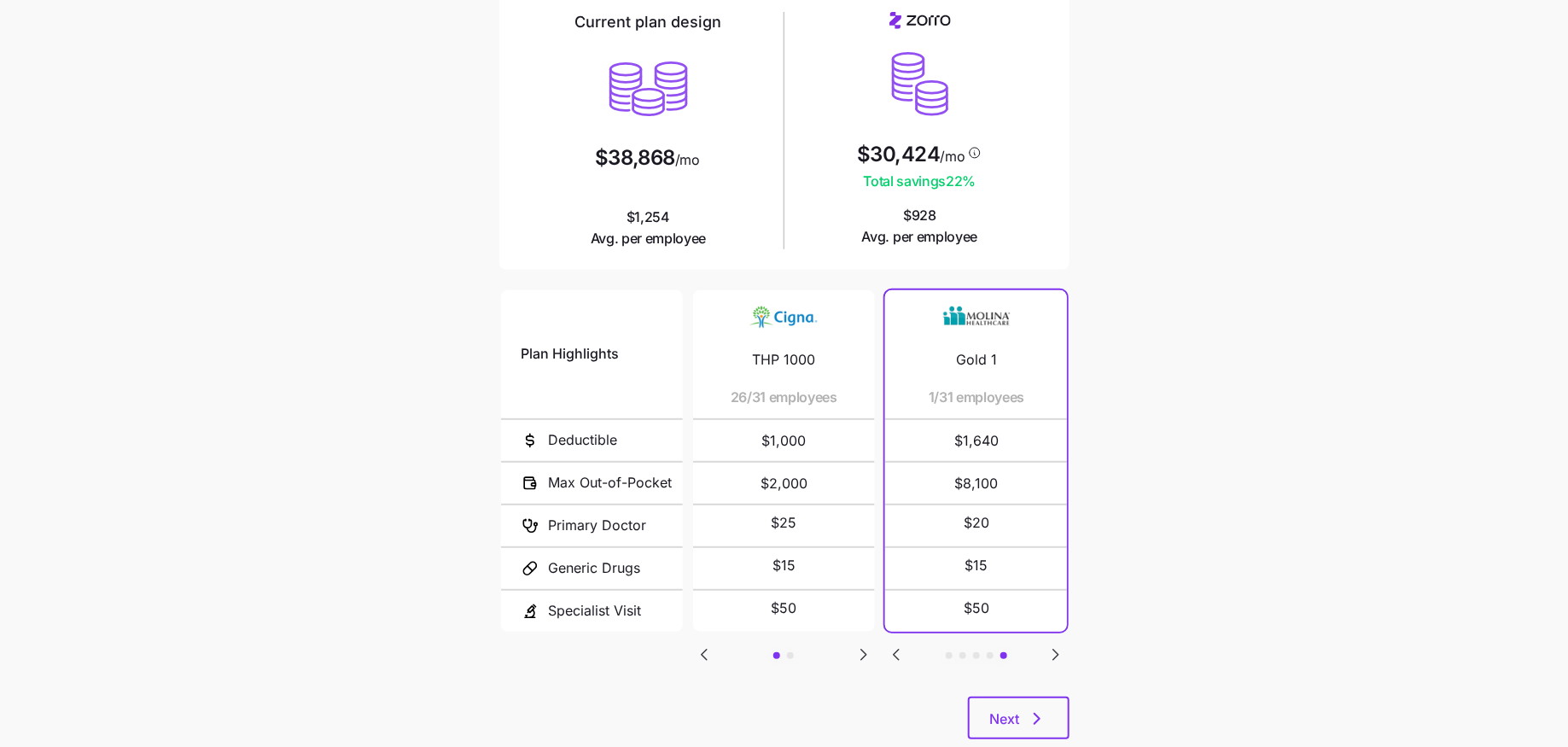 click 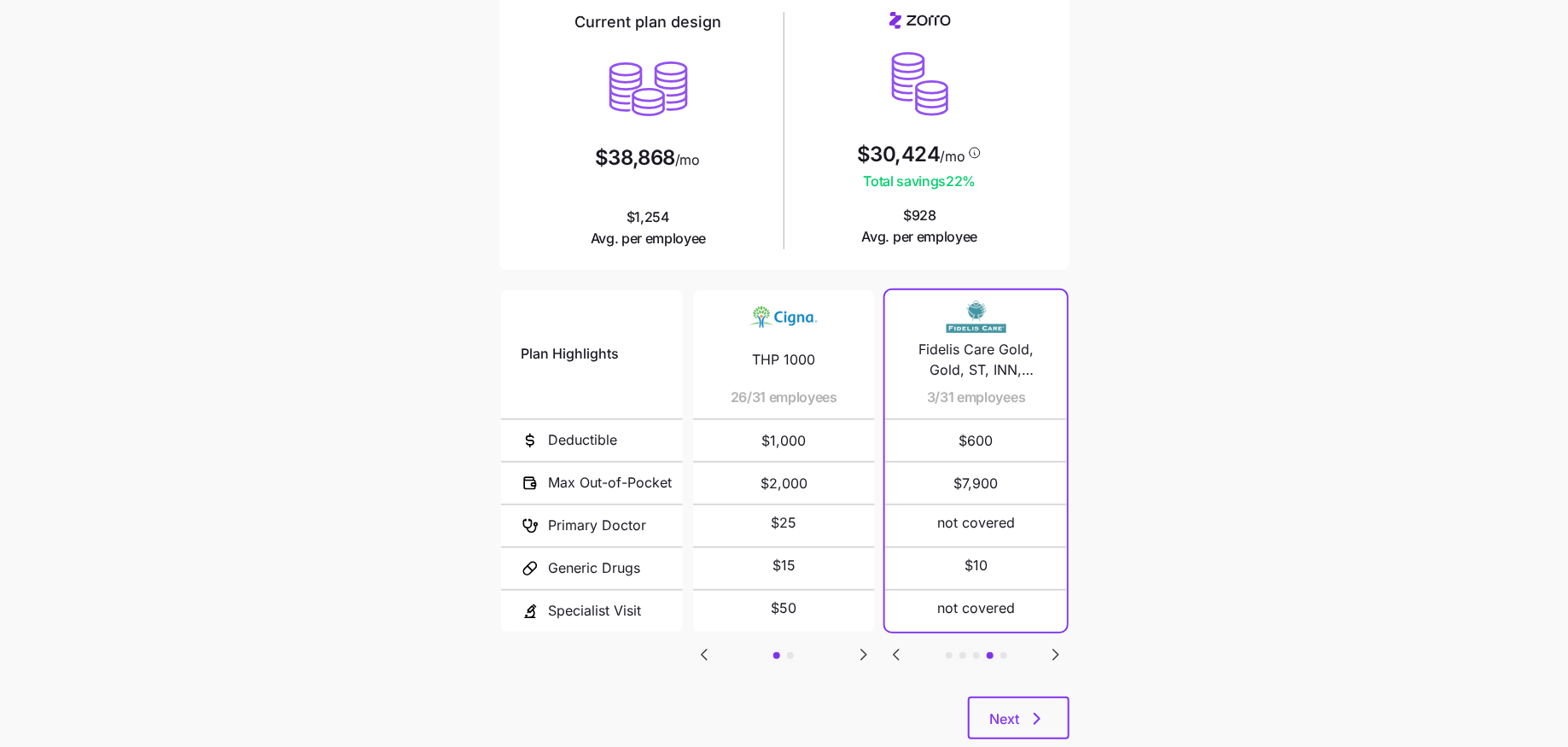 scroll, scrollTop: 0, scrollLeft: 0, axis: both 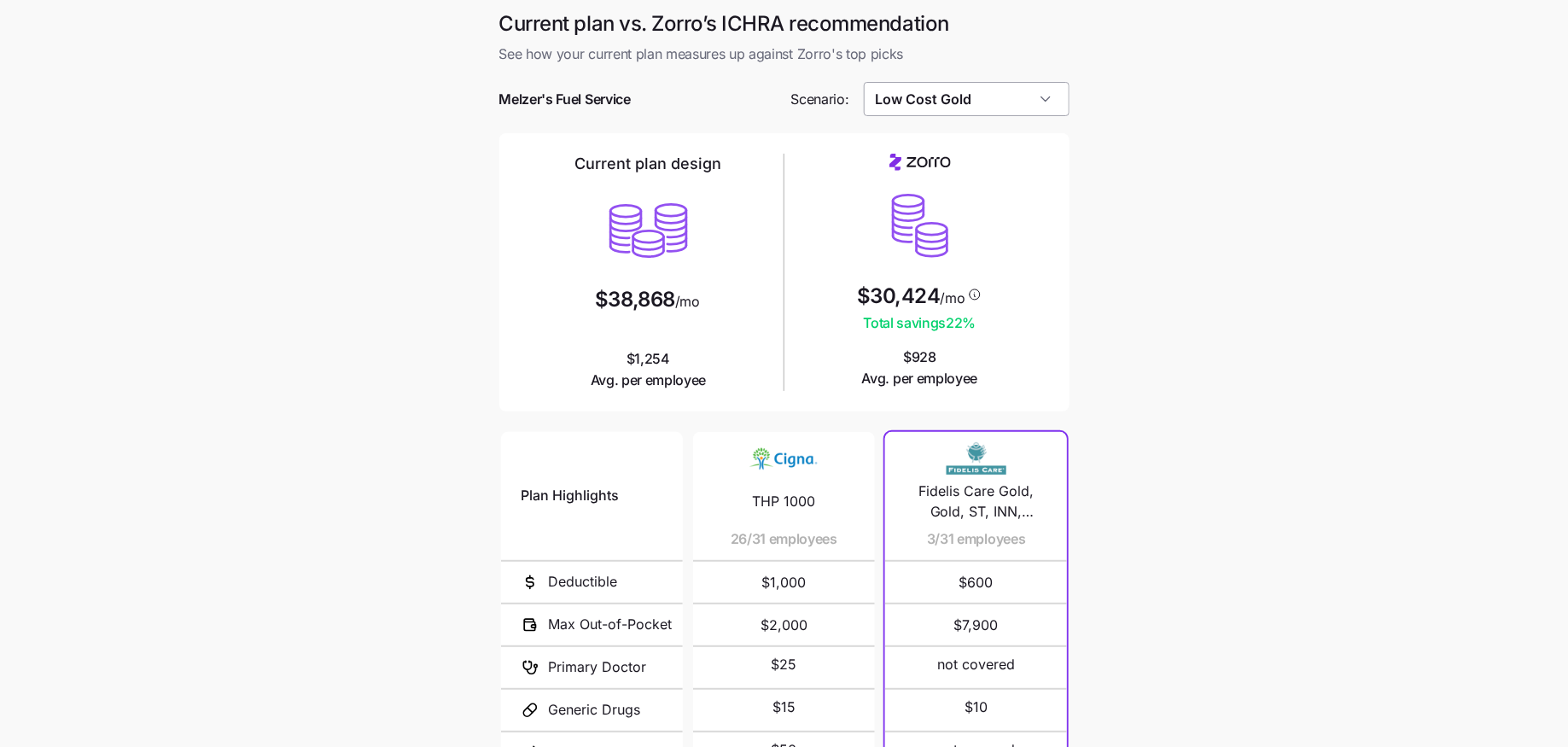 click on "Low Cost Gold" at bounding box center [966, 99] 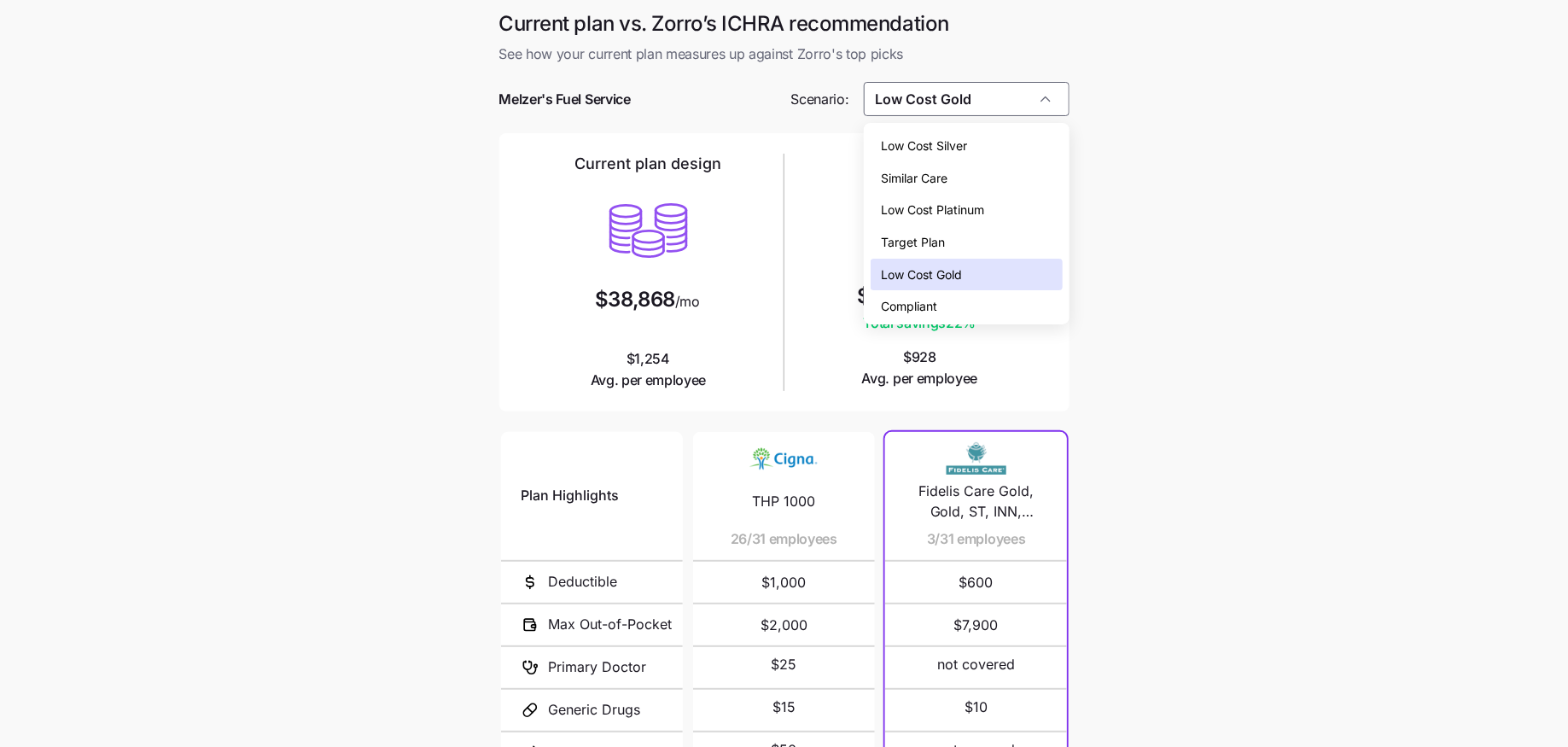 click on "Low Cost Platinum" at bounding box center [932, 210] 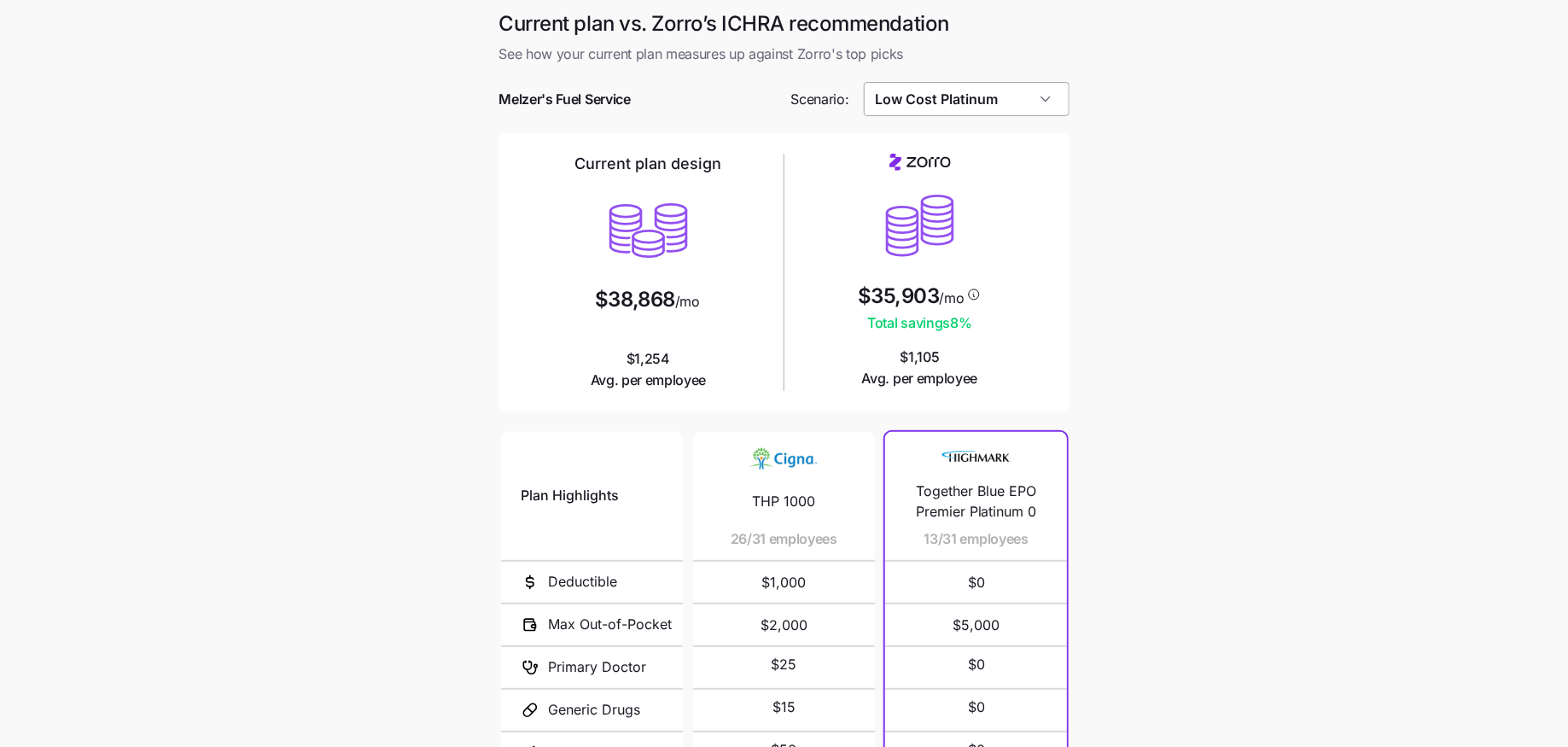 click on "Low Cost Platinum" at bounding box center (966, 99) 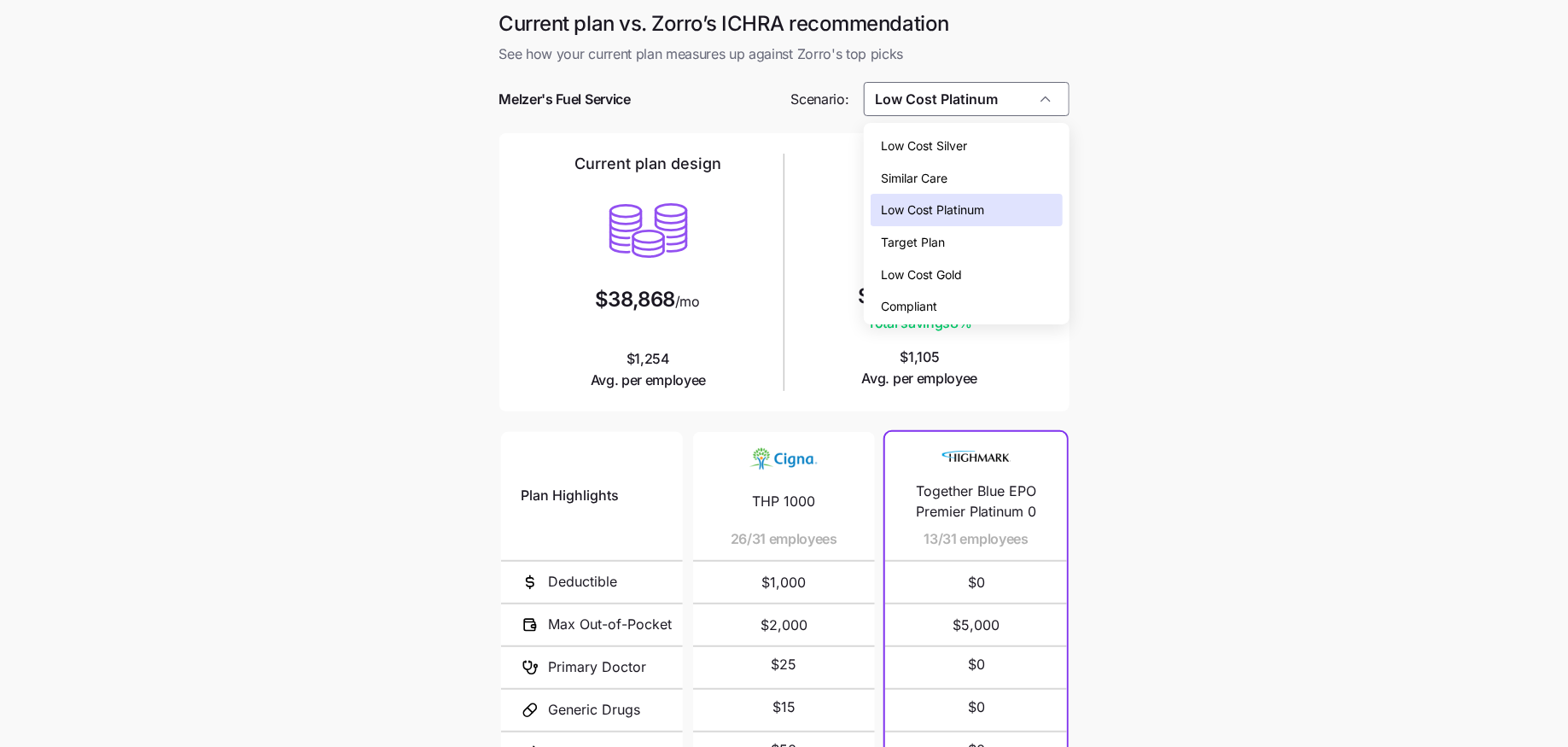 click on "Current plan vs. Zorro’s ICHRA recommendation See how your current plan measures up against Zorro's top picks Melzer's Fuel Service Scenario: Low Cost Platinum Current plan design $38,868 /mo $1,254 Avg. per employee $35,903 /mo Total savings  8 % $1,105 Avg. per employee Plan Highlights Deductible Max Out-of-Pocket Primary Doctor Generic Drugs Specialist Visit THP 1000 26/31 employees $1,000 $2,000 $25 $15 $50 HDHP 1600 5/31 employees $1,600 $3,000 Together Blue EPO Premier Platinum 0 13/31 employees $0 $5,000 $0 $0 $0 Ambetter Health Solutions Gold 3000 10/31 employees $3,000 $5,000 $25 $3 $50 my Direct Blue EPO Gold 1700 HSA 4/31 employees $1,700 $5,700 not covered not covered not covered Fidelis Care Platinum, Platinum, ST, INN, Pediatric Dental, Free Telehealth DP 3/31 employees $0 $2,000 $15 $10 $35 Gold 1 1/31 employees $1,640 $8,100 $20 $15 $50 Next" at bounding box center (784, 466) 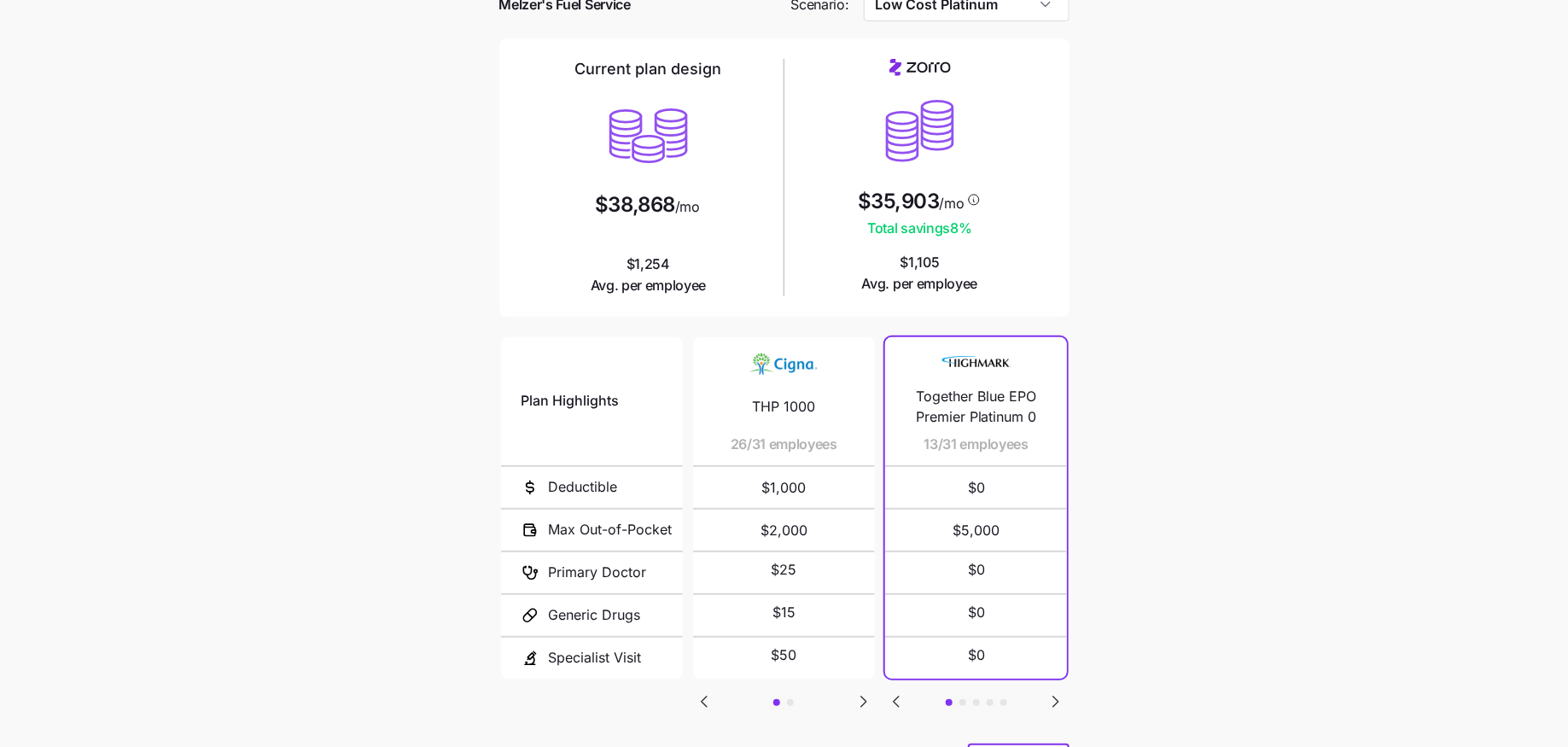 scroll, scrollTop: 109, scrollLeft: 0, axis: vertical 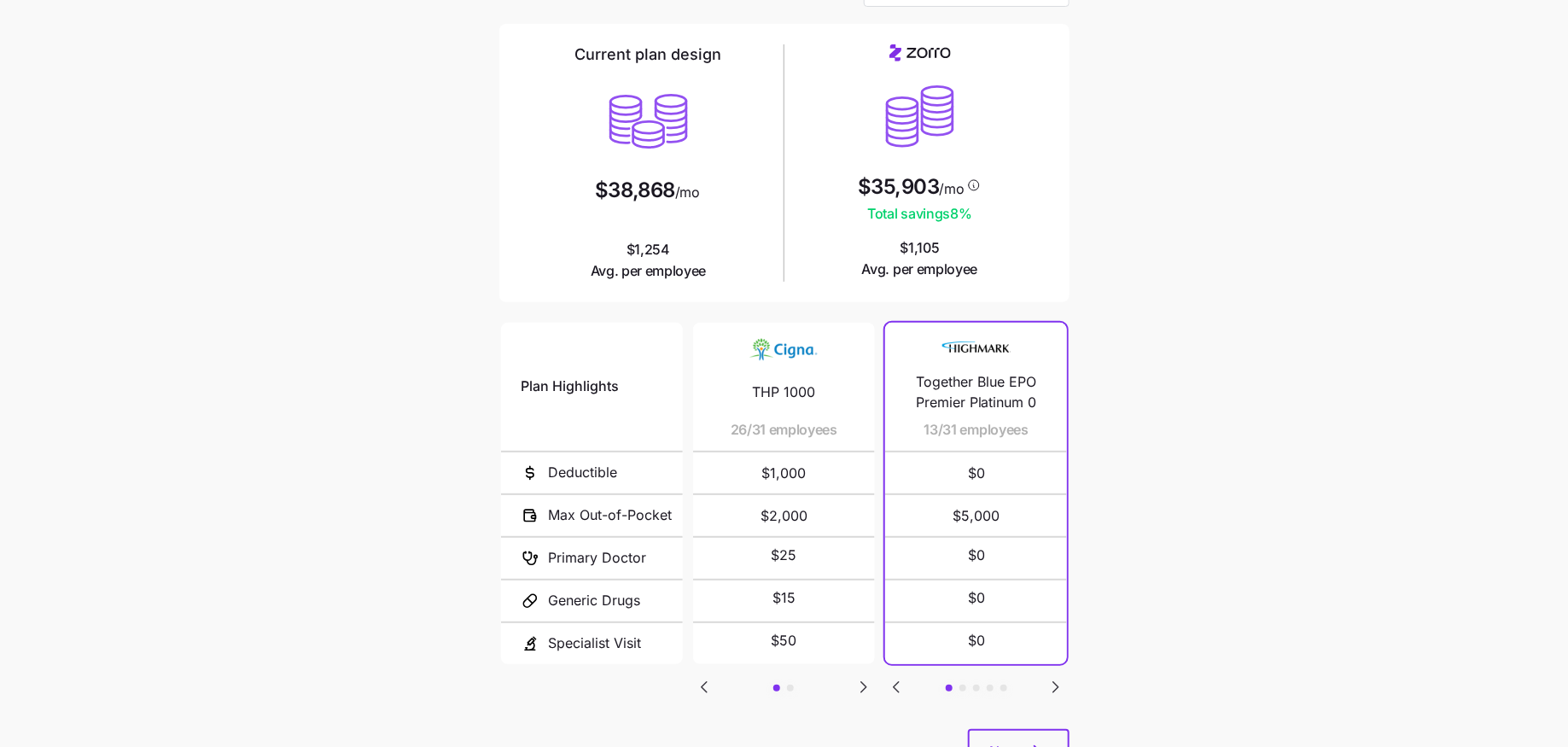 click 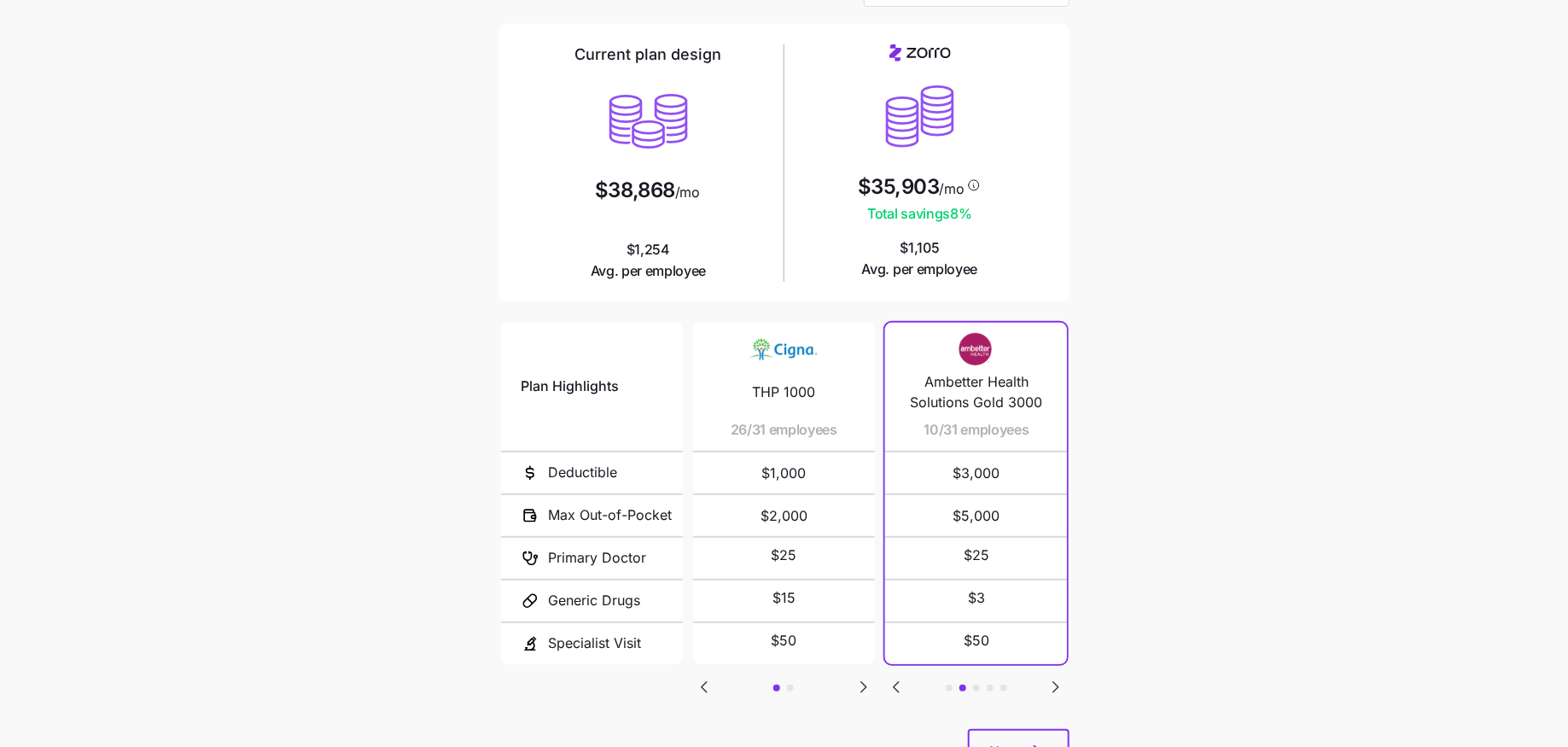 scroll, scrollTop: 184, scrollLeft: 0, axis: vertical 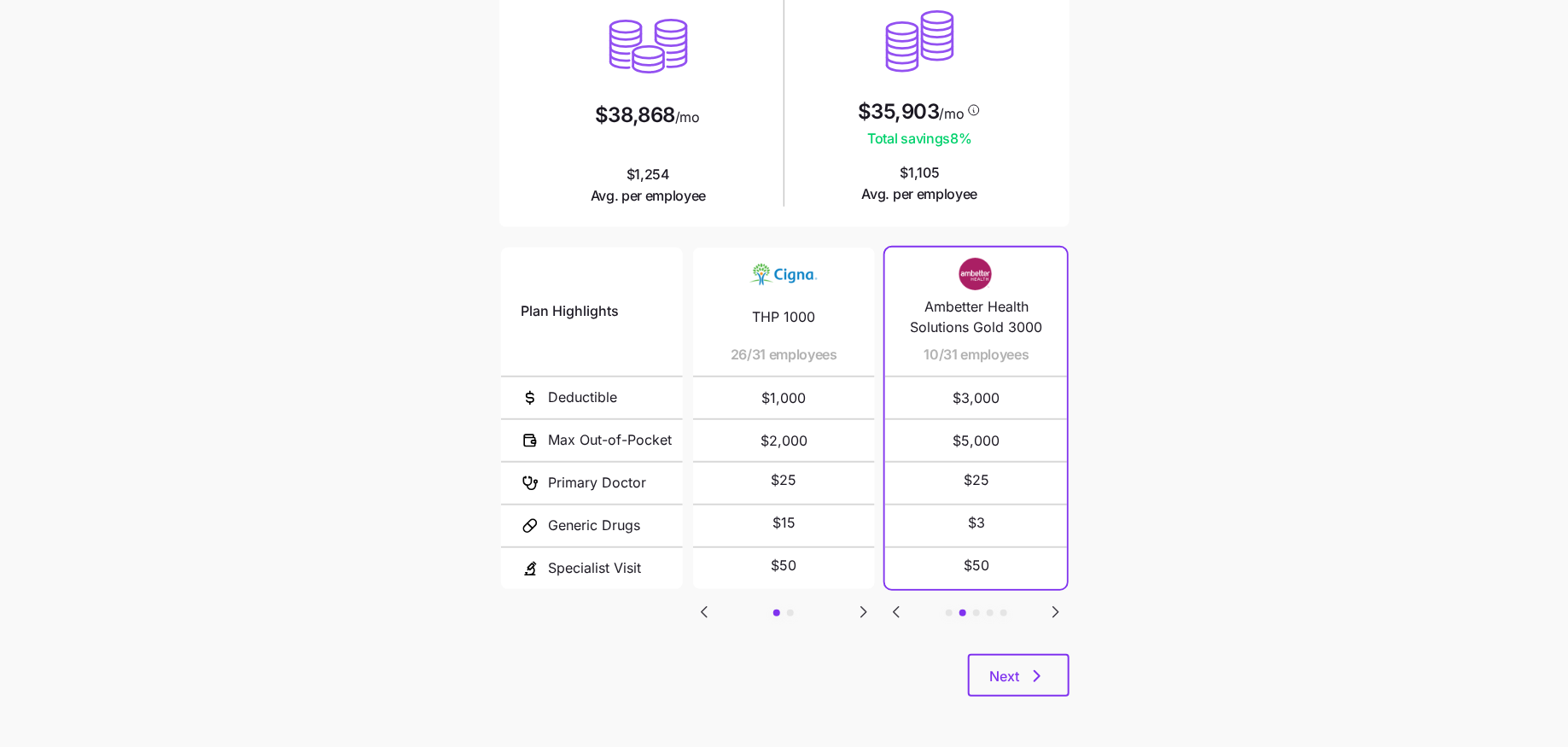 click 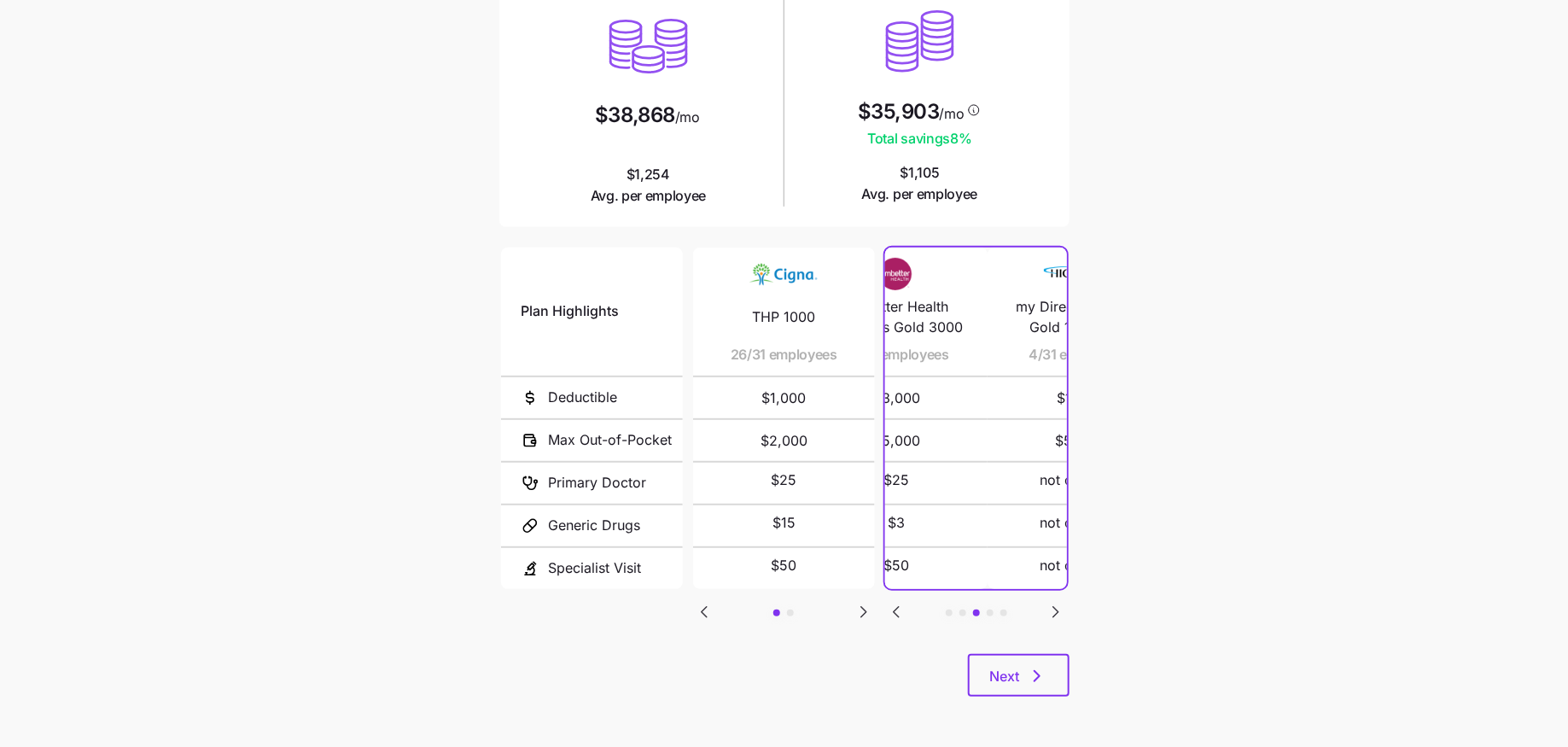 click 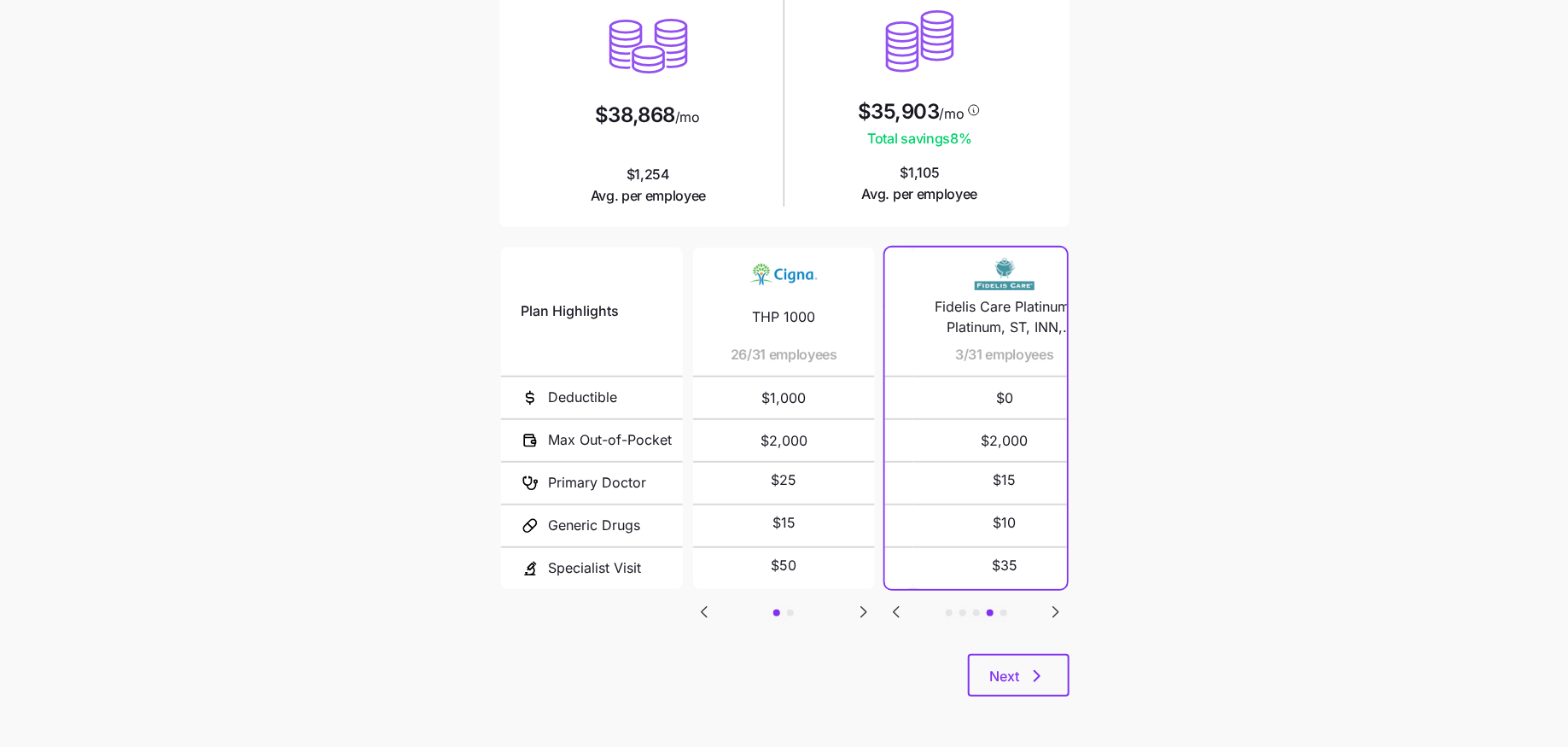 scroll, scrollTop: 0, scrollLeft: 0, axis: both 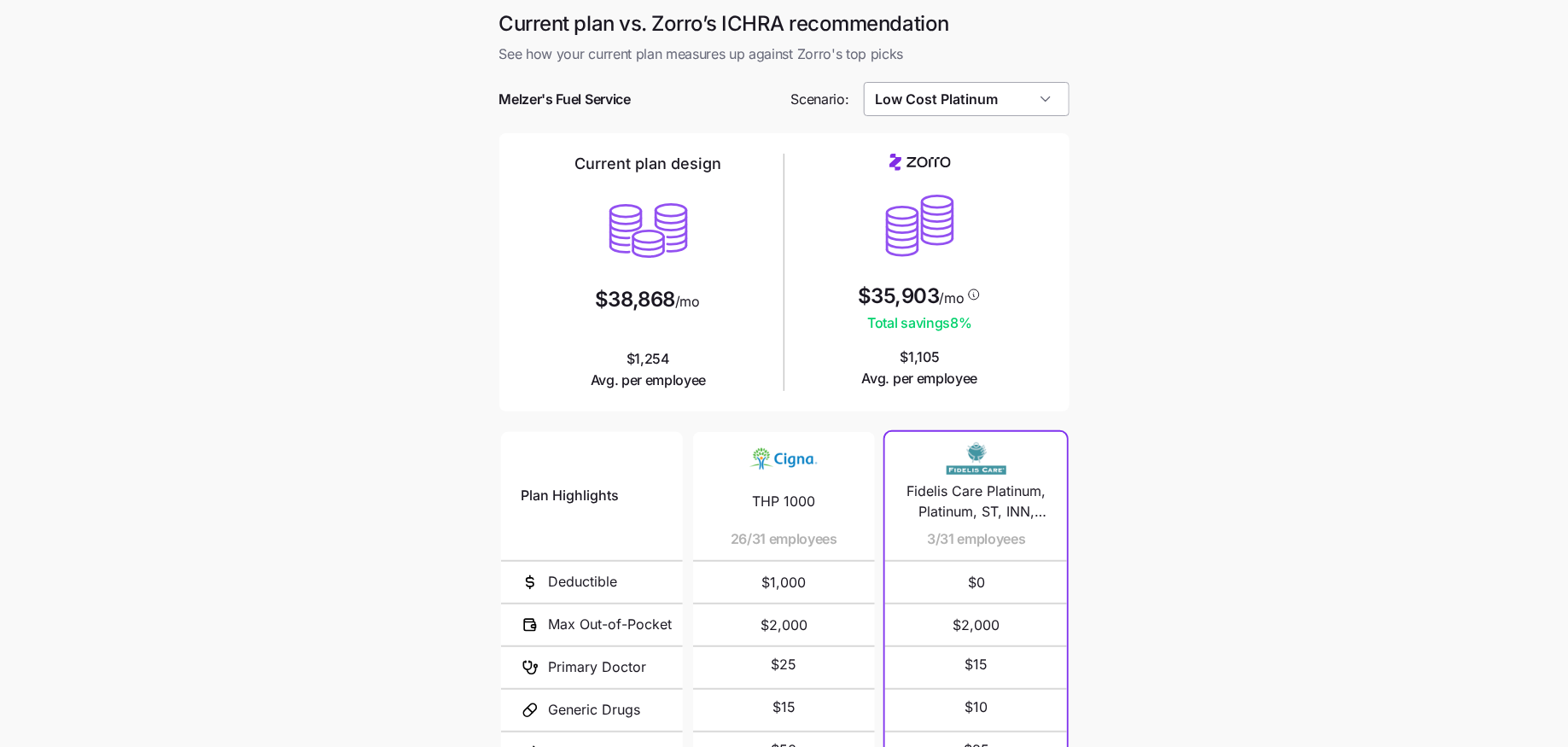 click on "Low Cost Platinum" at bounding box center (966, 99) 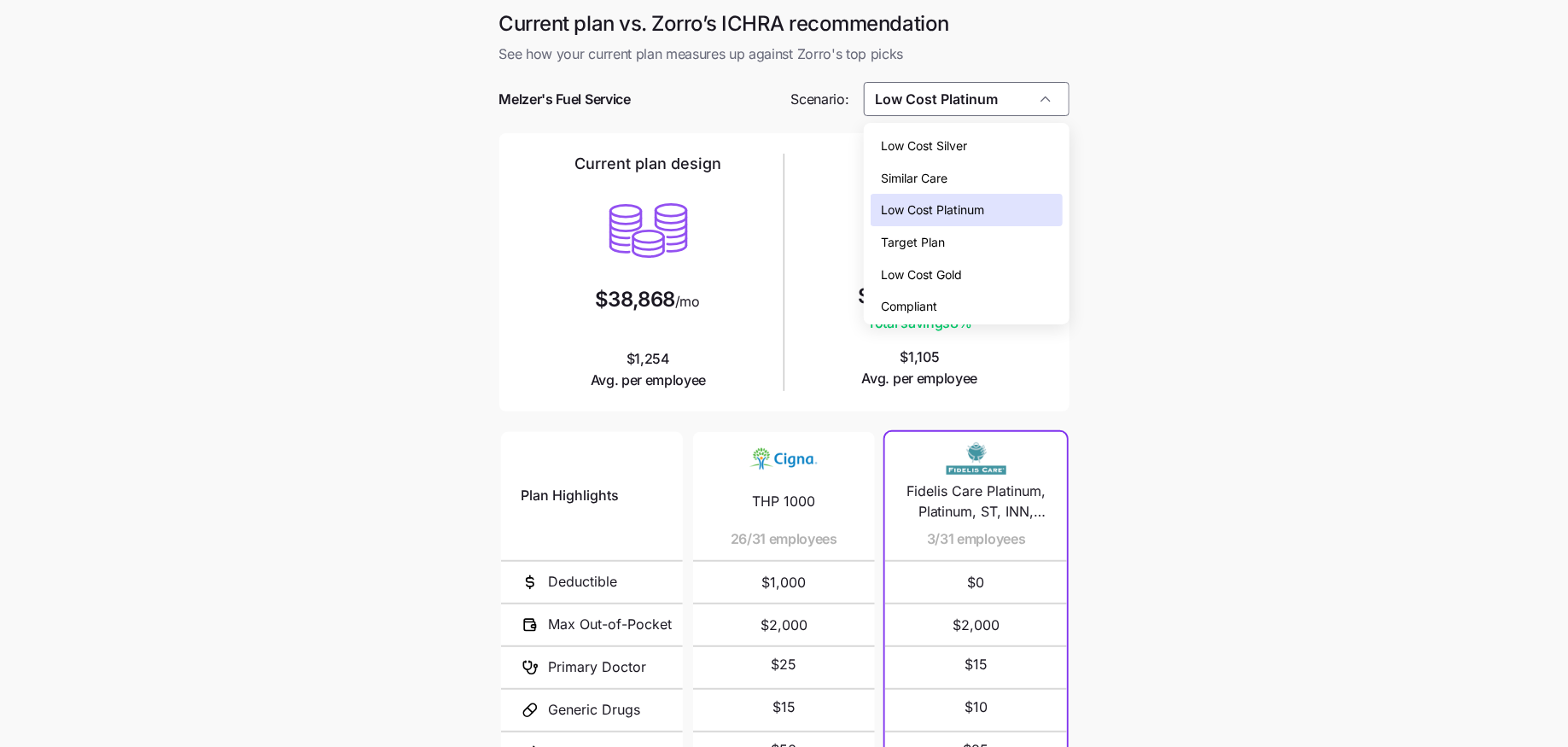 click on "Low Cost Gold" at bounding box center [921, 275] 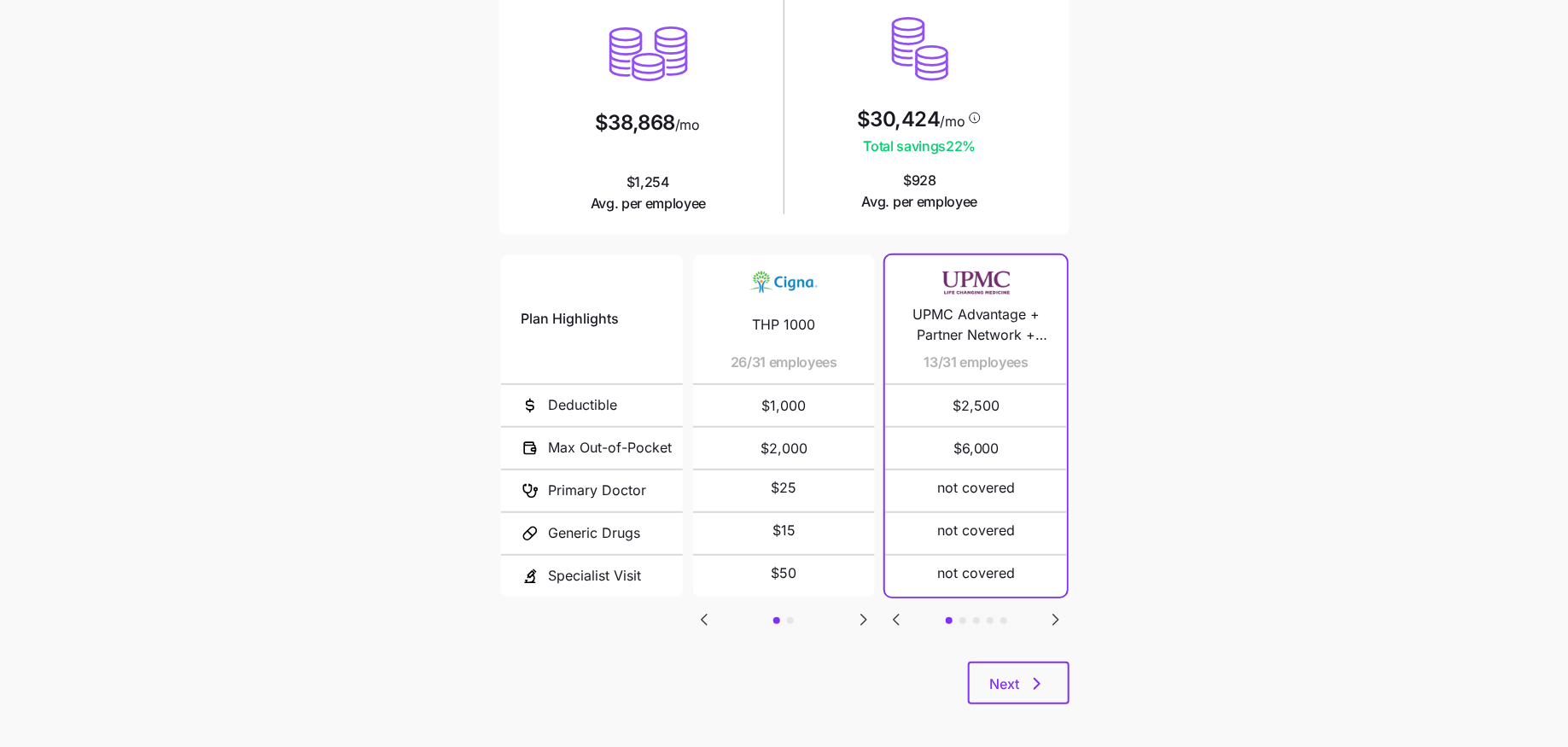 scroll, scrollTop: 184, scrollLeft: 0, axis: vertical 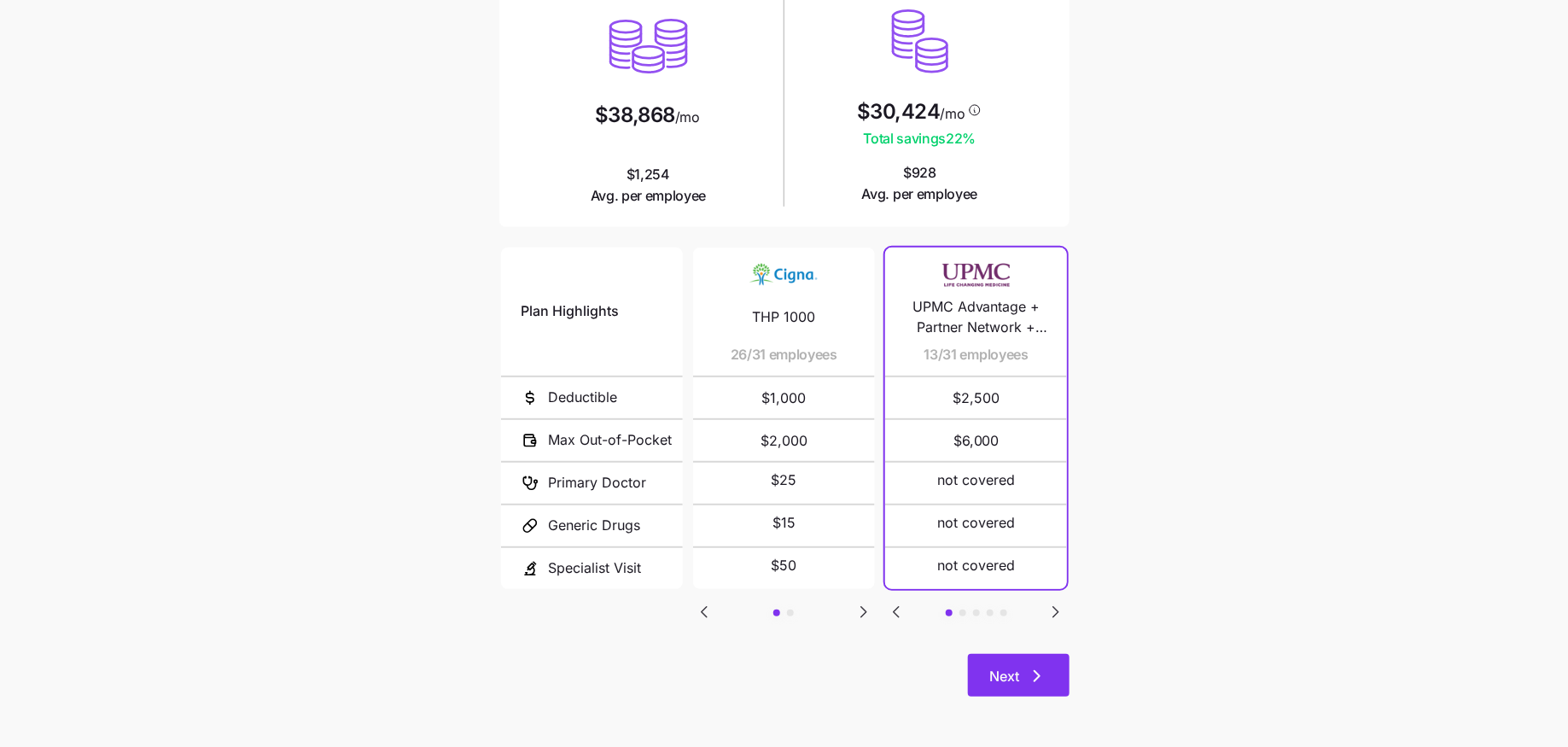 click on "Next" at bounding box center [1018, 675] 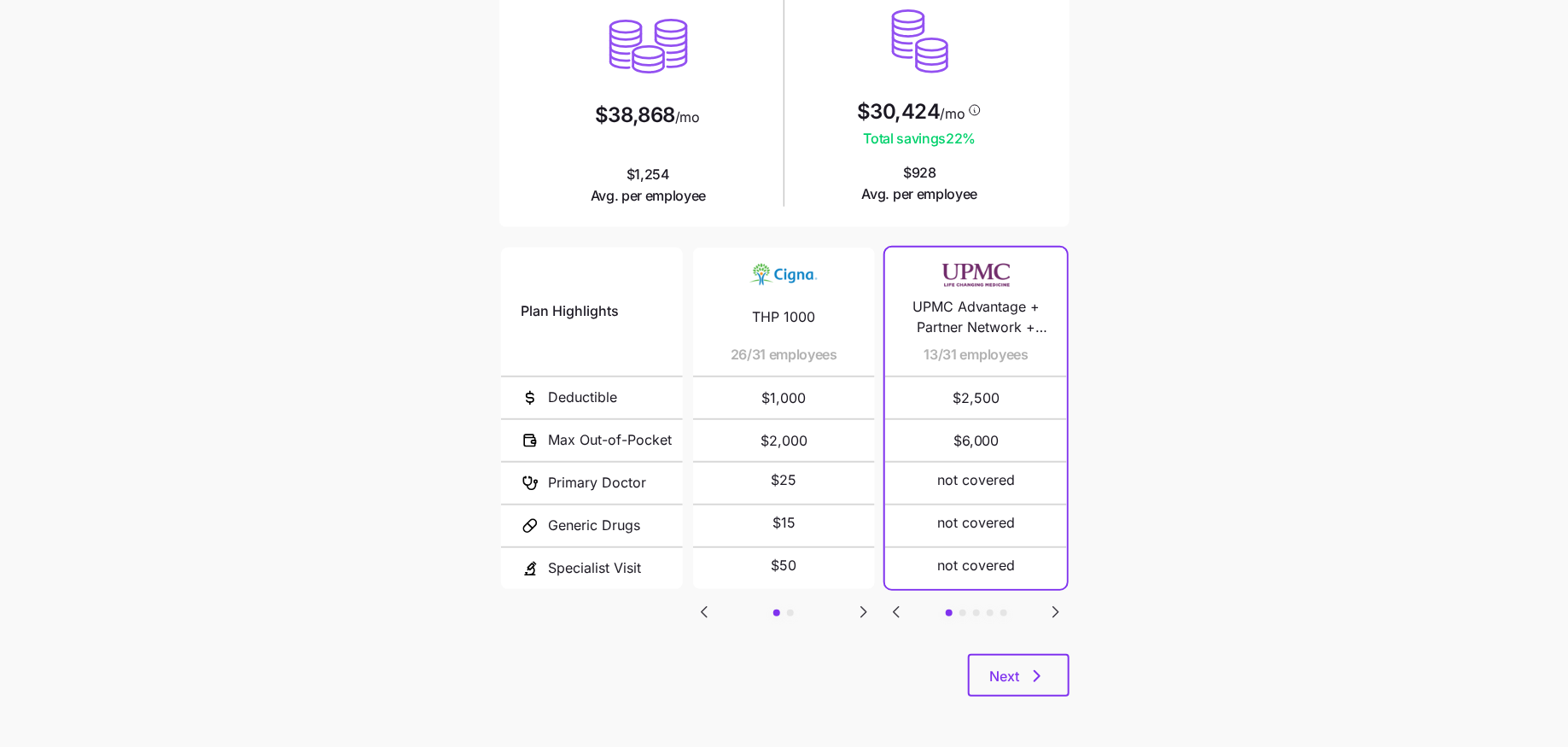 scroll, scrollTop: 0, scrollLeft: 0, axis: both 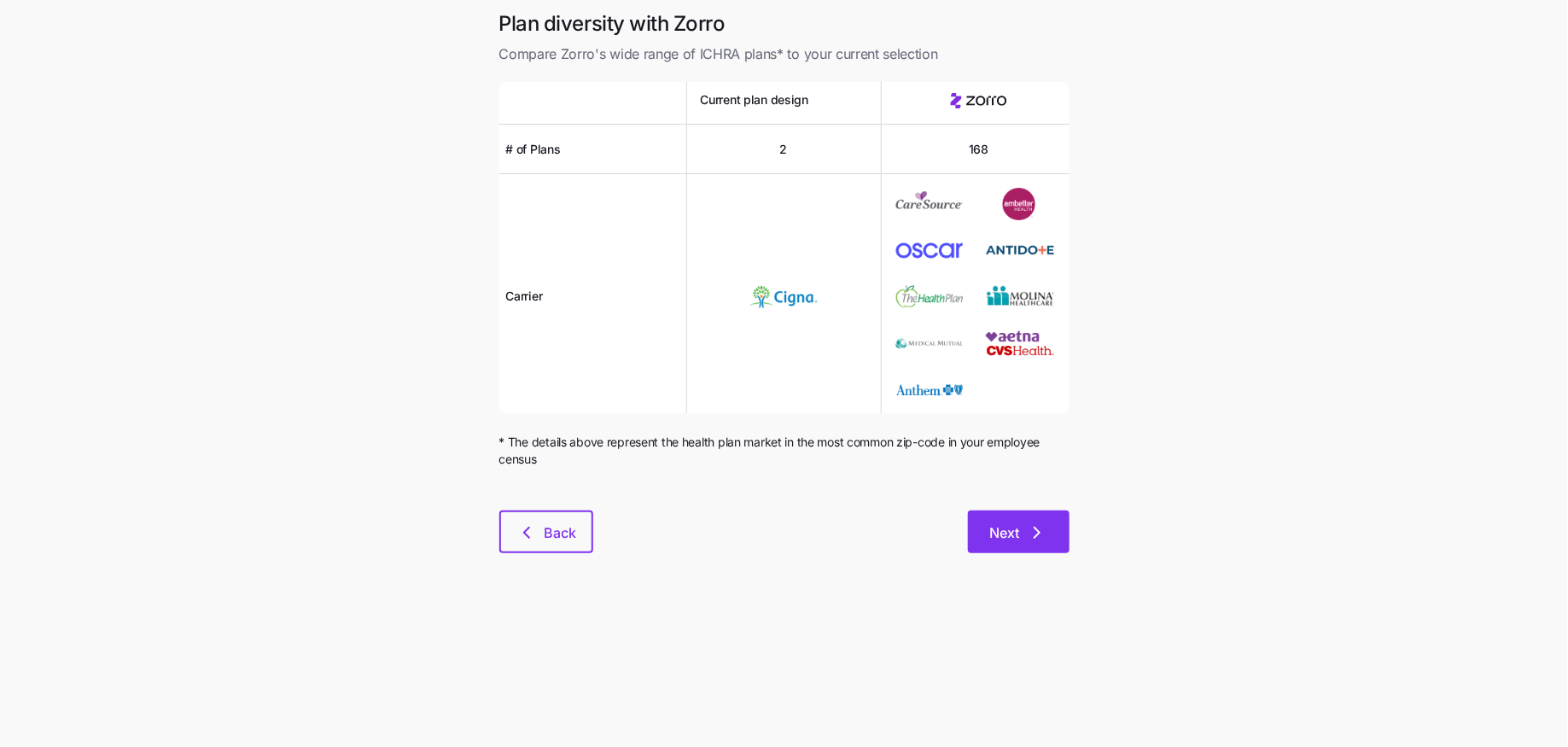 click on "Next" at bounding box center (1018, 532) 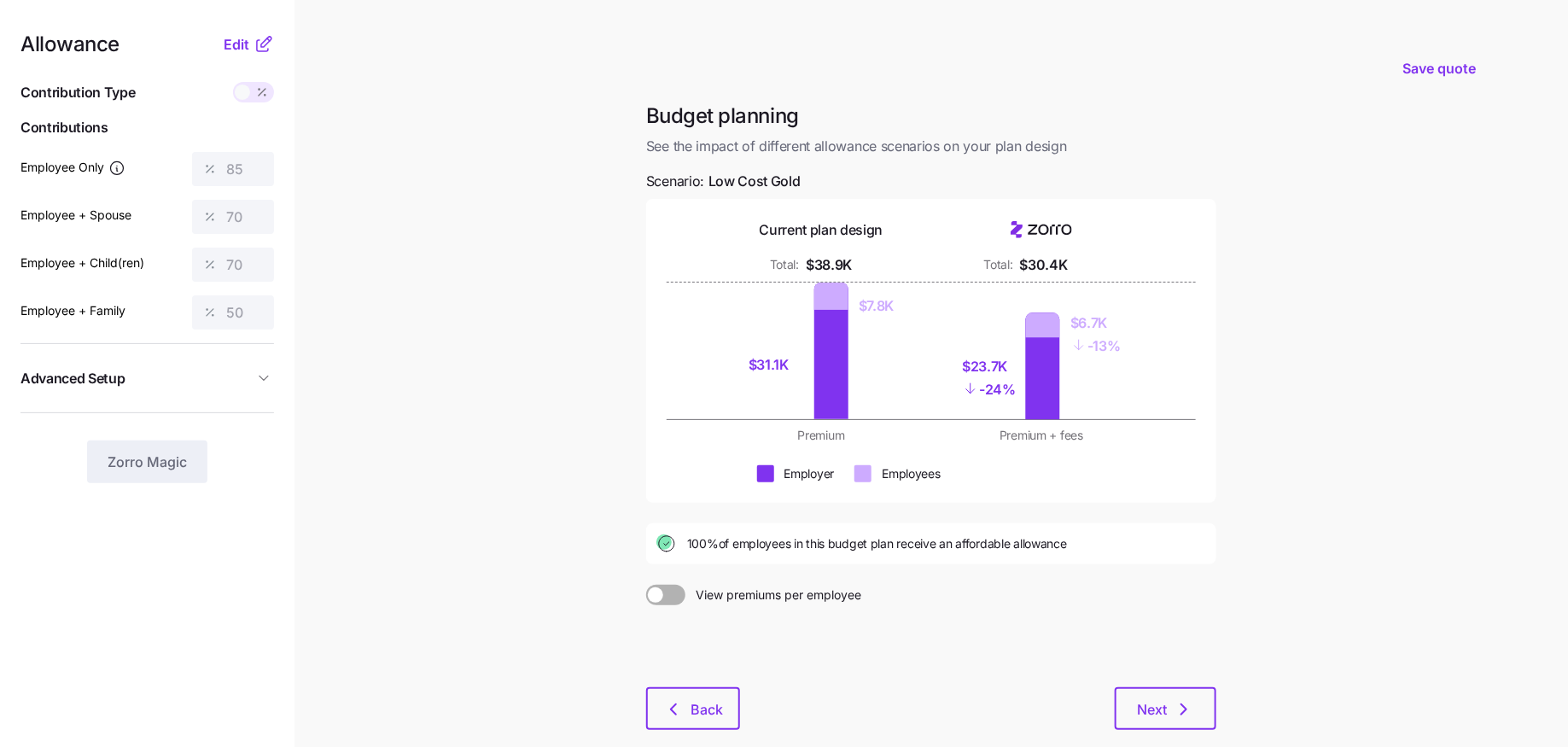 scroll, scrollTop: 90, scrollLeft: 0, axis: vertical 